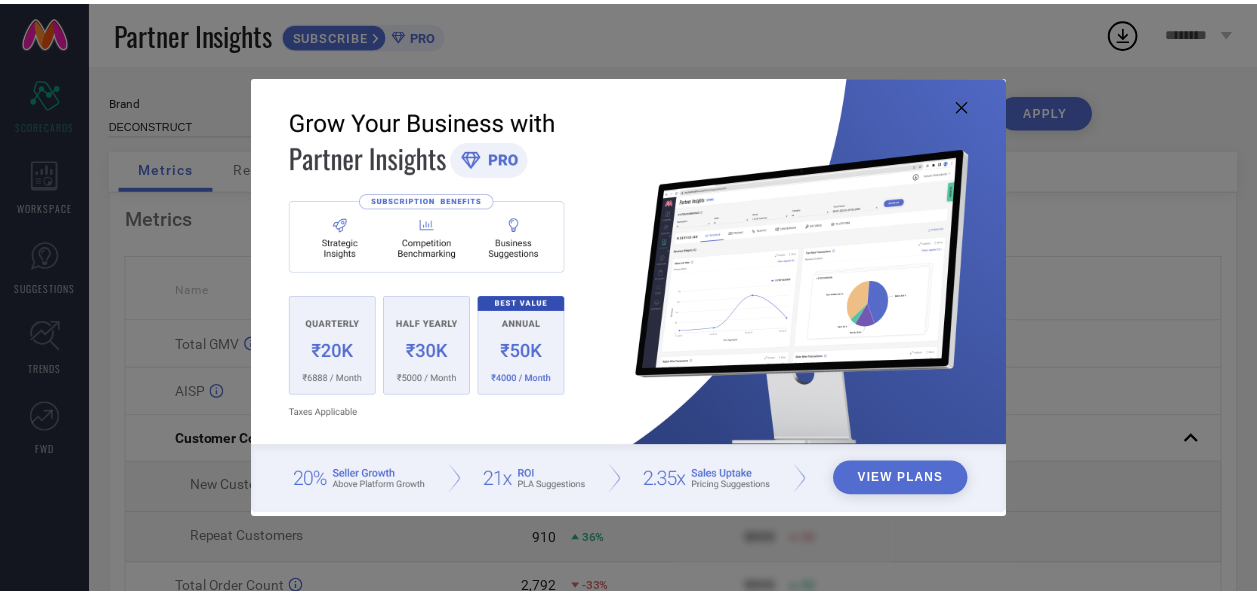 scroll, scrollTop: 0, scrollLeft: 0, axis: both 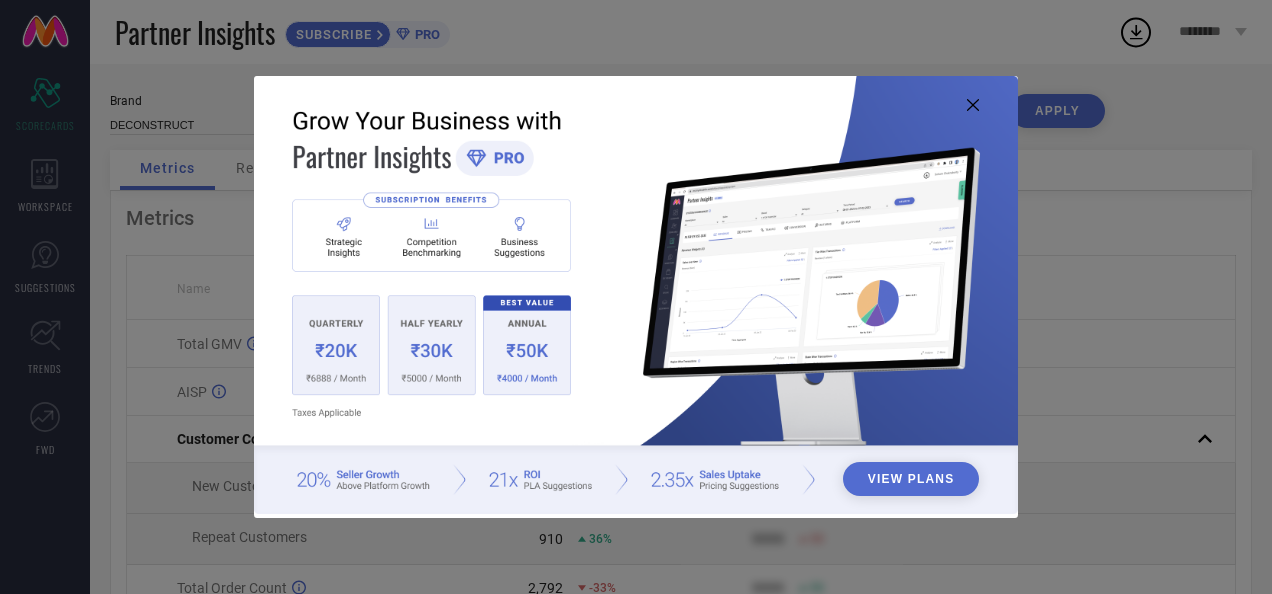 click 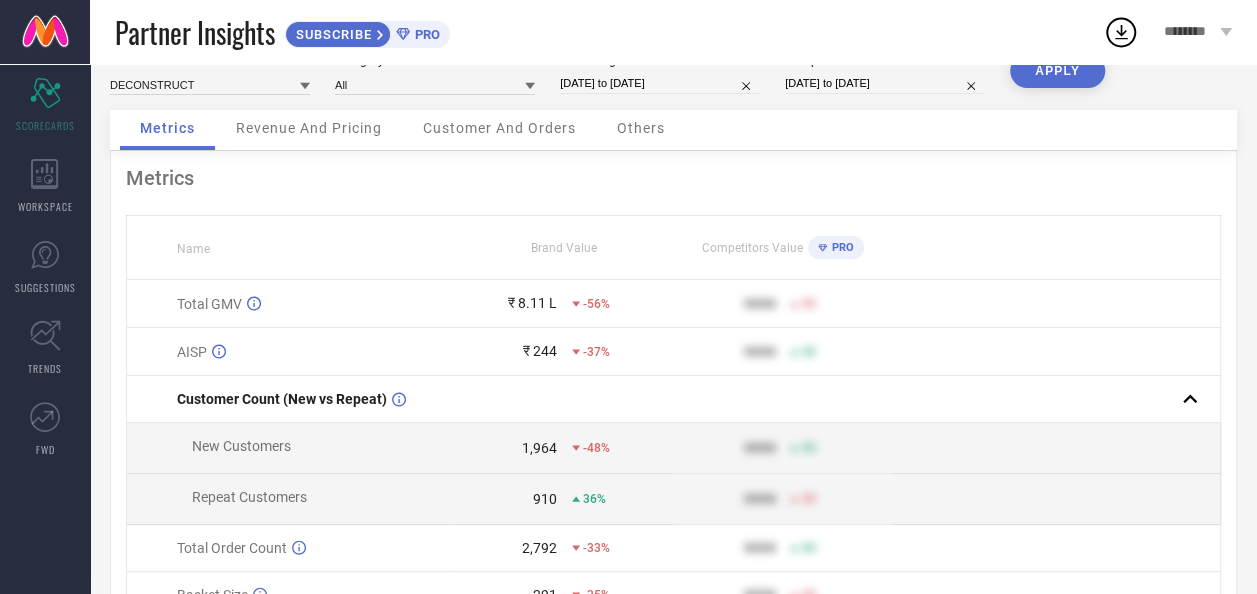 scroll, scrollTop: 0, scrollLeft: 0, axis: both 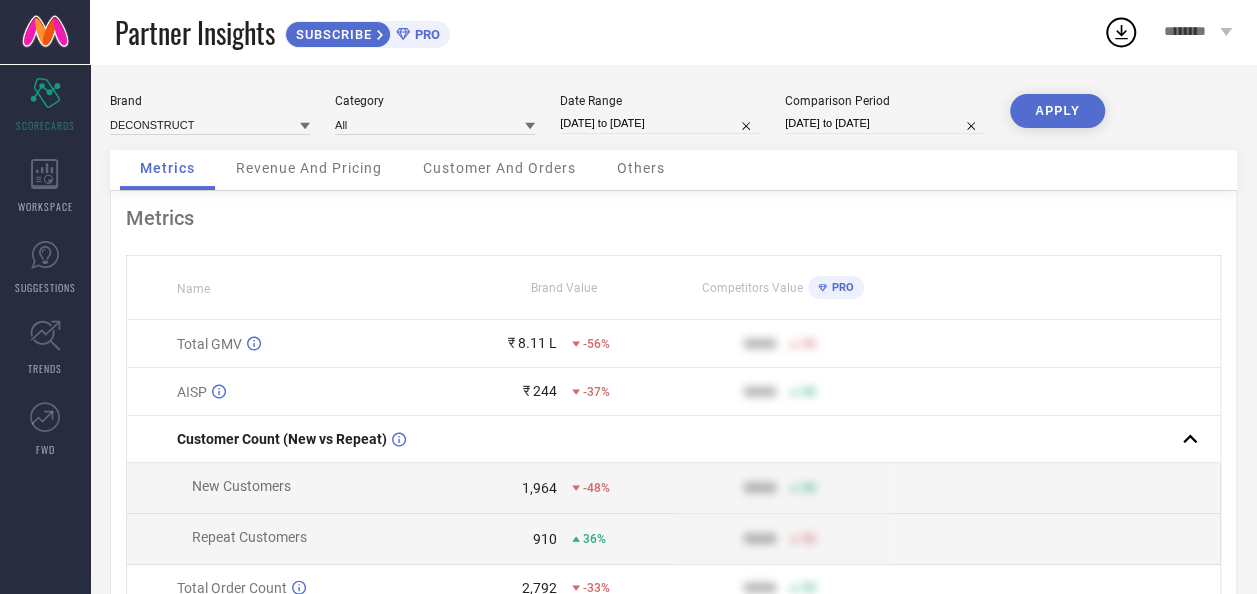 click on "Revenue And Pricing" at bounding box center [309, 168] 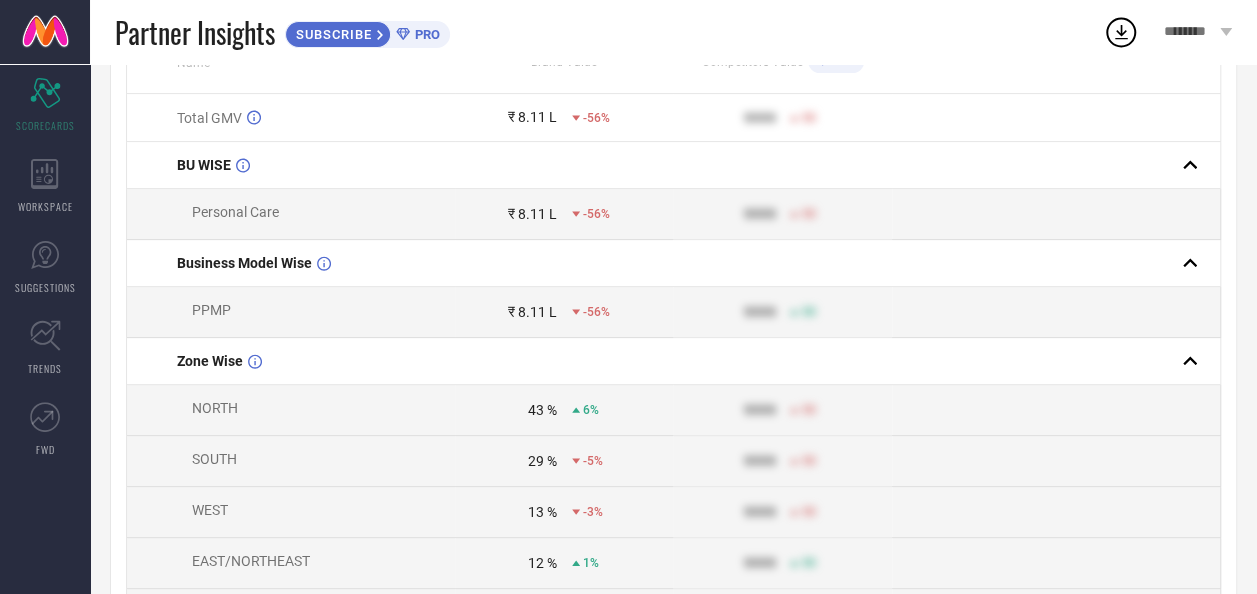 scroll, scrollTop: 0, scrollLeft: 0, axis: both 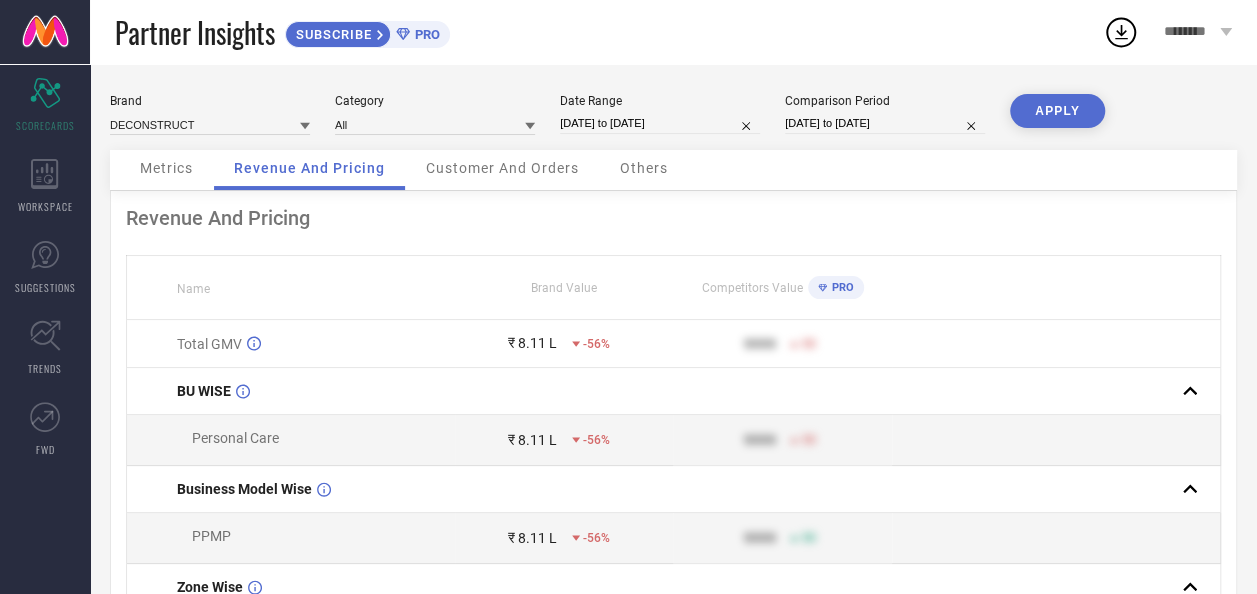 click on "Customer And Orders" at bounding box center (502, 170) 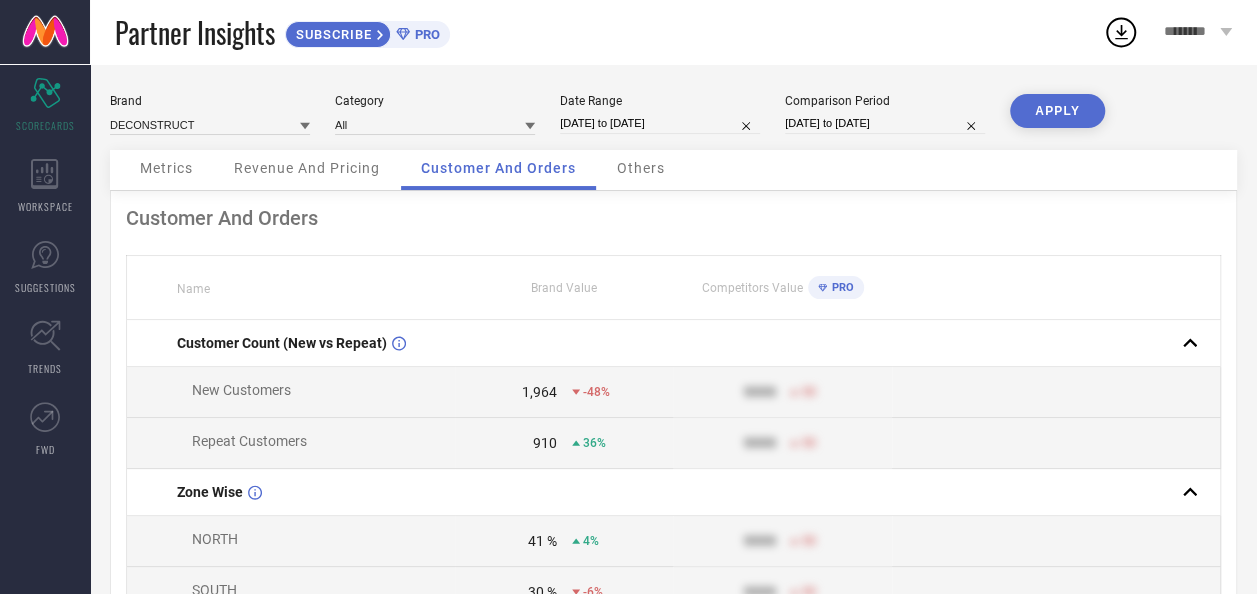 scroll, scrollTop: 4, scrollLeft: 0, axis: vertical 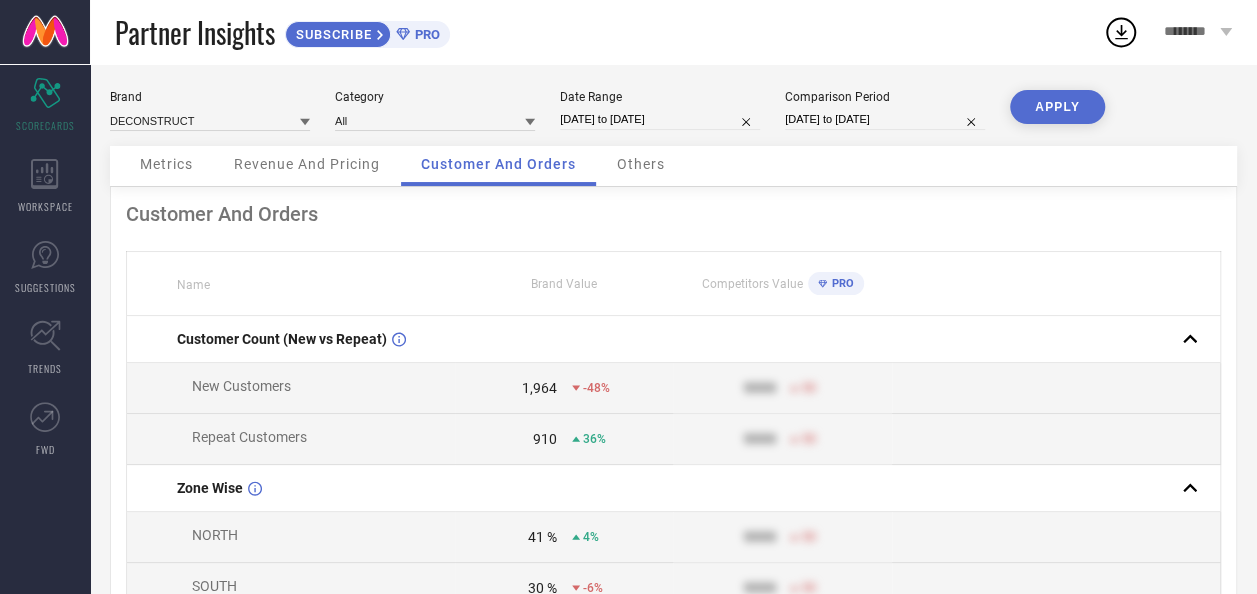 click on "Revenue And Pricing" at bounding box center (307, 164) 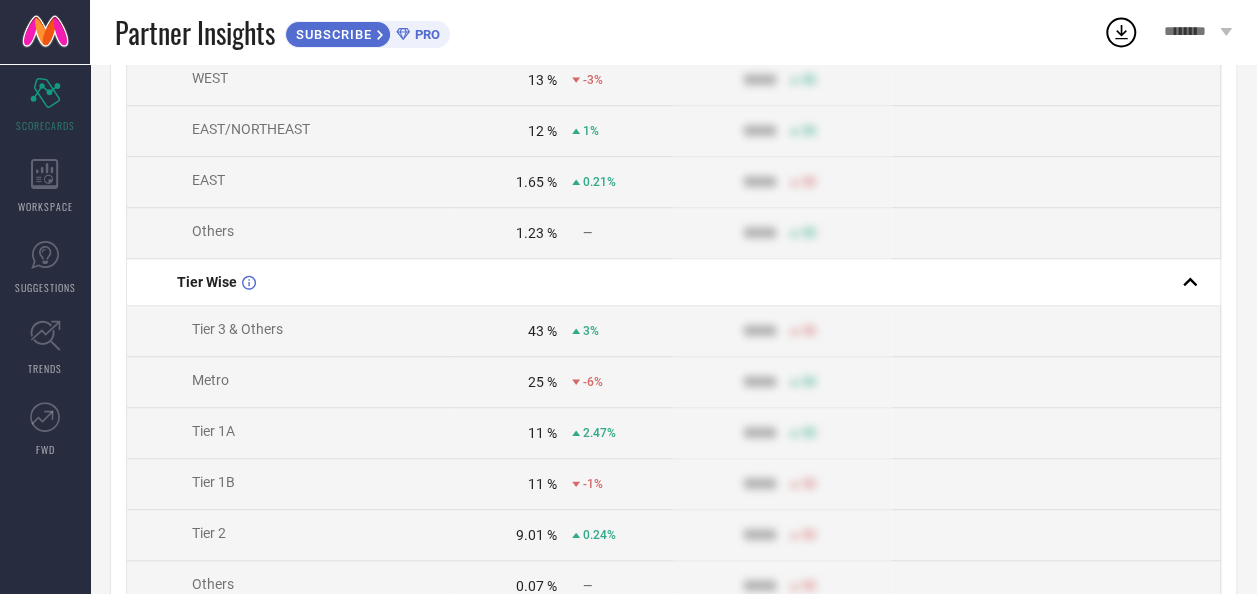 scroll, scrollTop: 659, scrollLeft: 0, axis: vertical 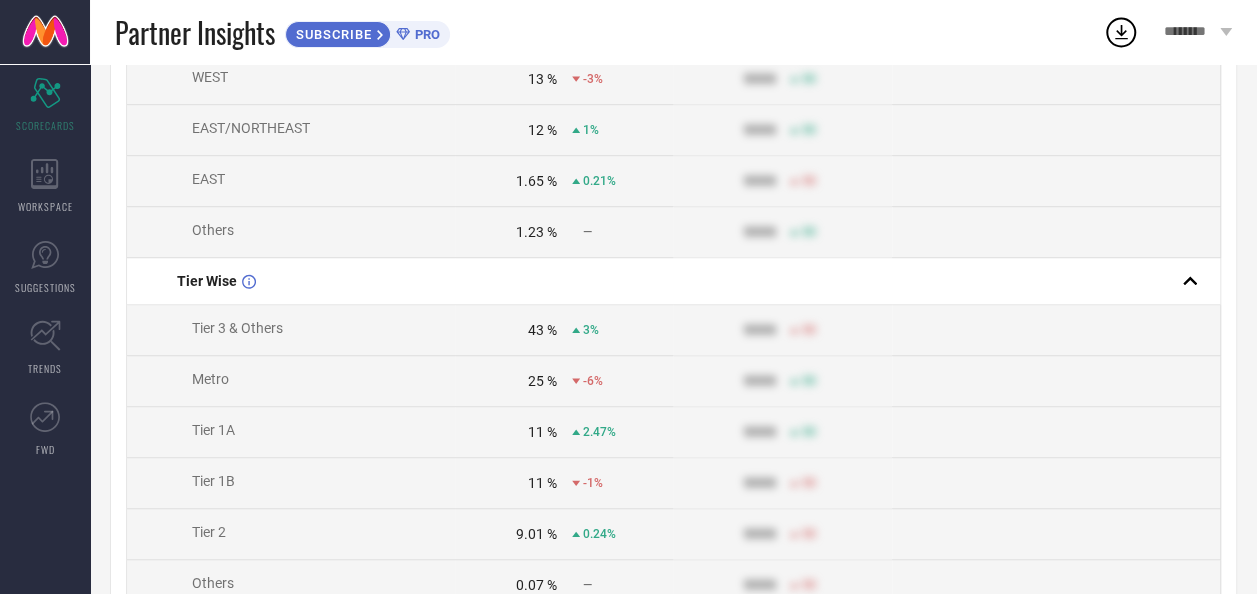 click on "43 %   3%" at bounding box center [564, 330] 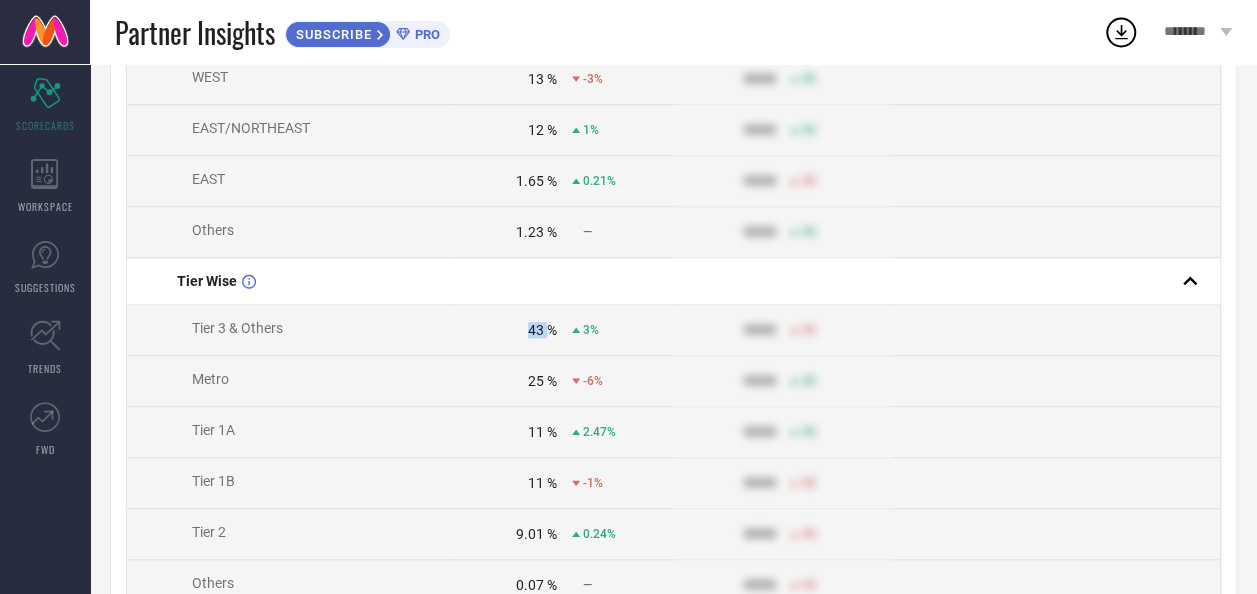 click on "43 %   3%" at bounding box center (564, 330) 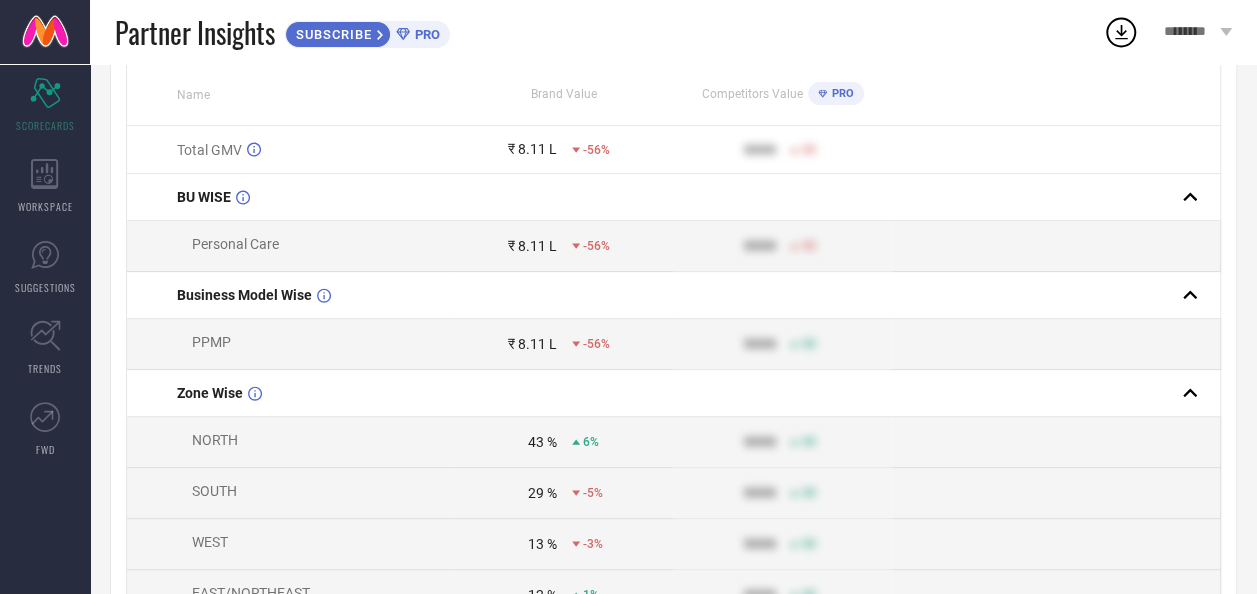 scroll, scrollTop: 0, scrollLeft: 0, axis: both 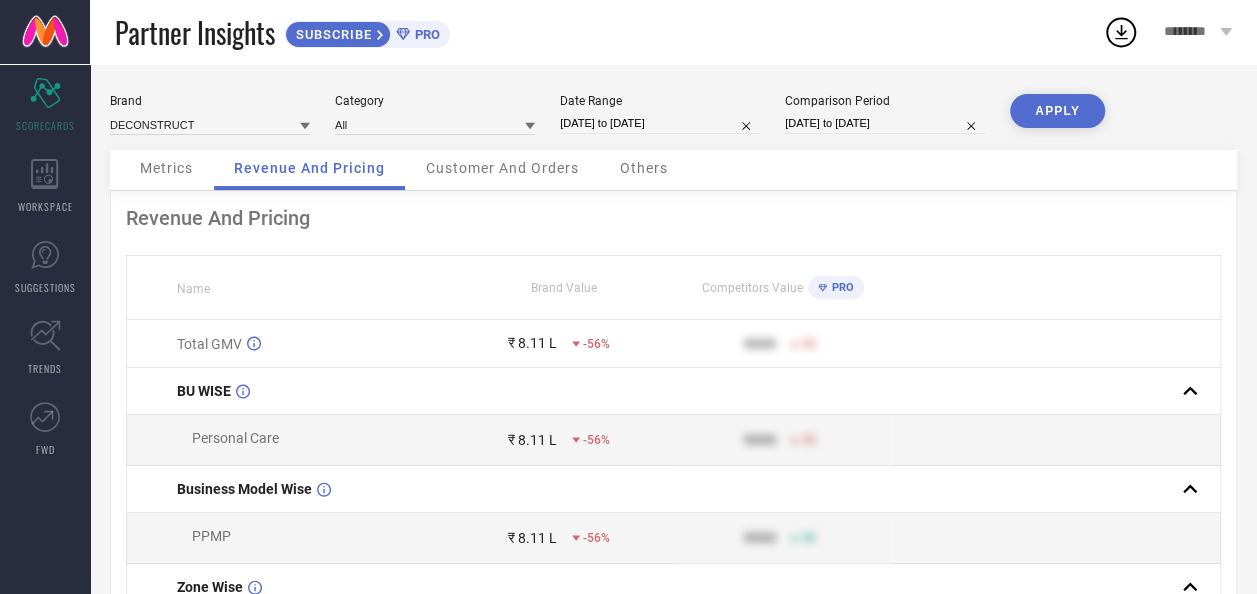click on "[DATE] to [DATE]" at bounding box center (660, 123) 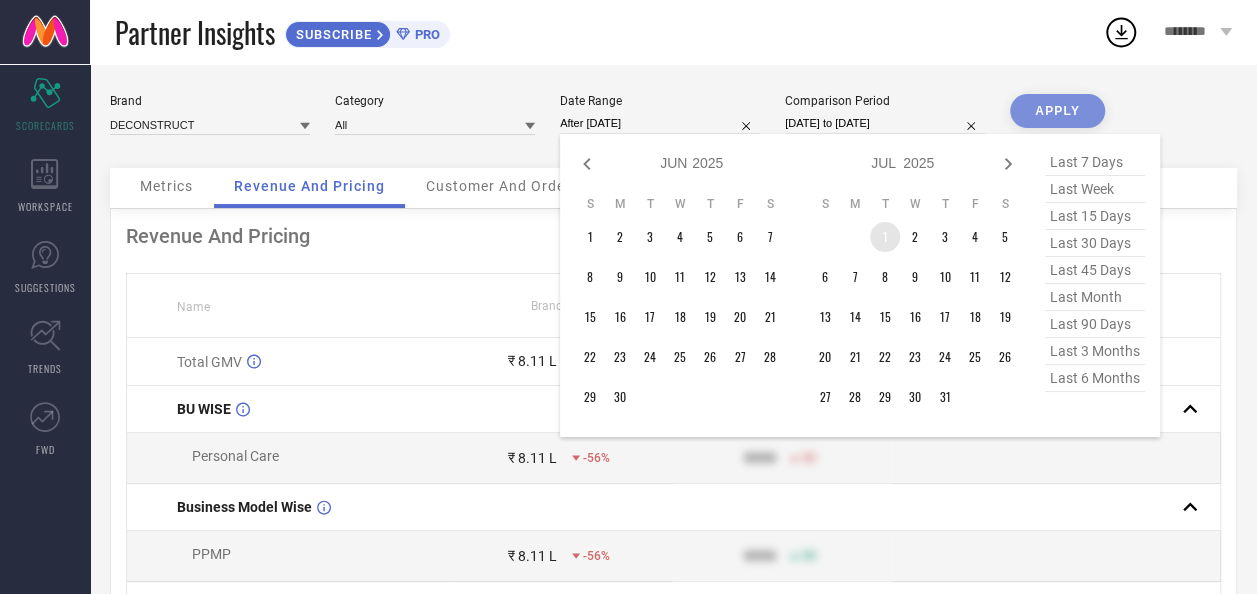 click on "1" at bounding box center (885, 237) 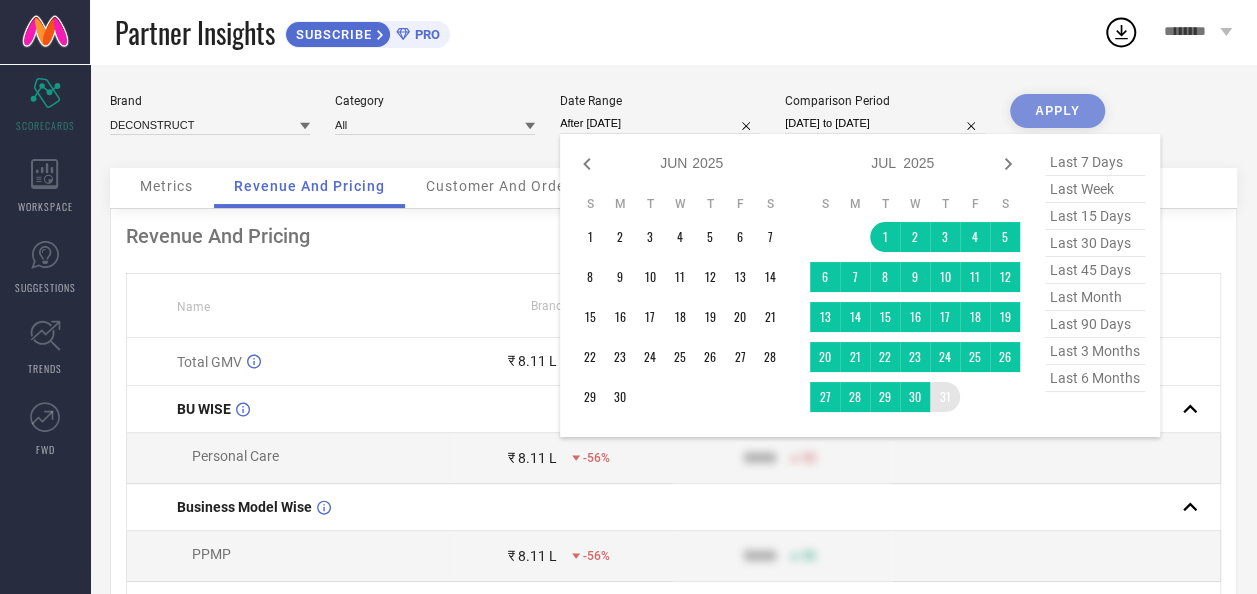 type on "[DATE] to [DATE]" 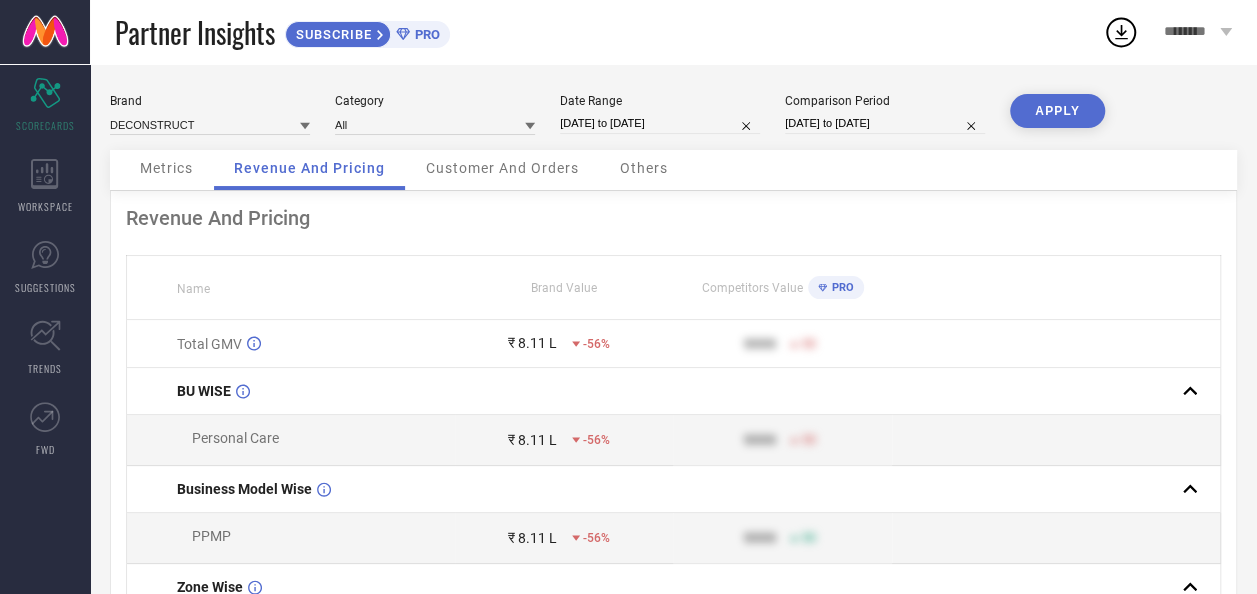 select on "5" 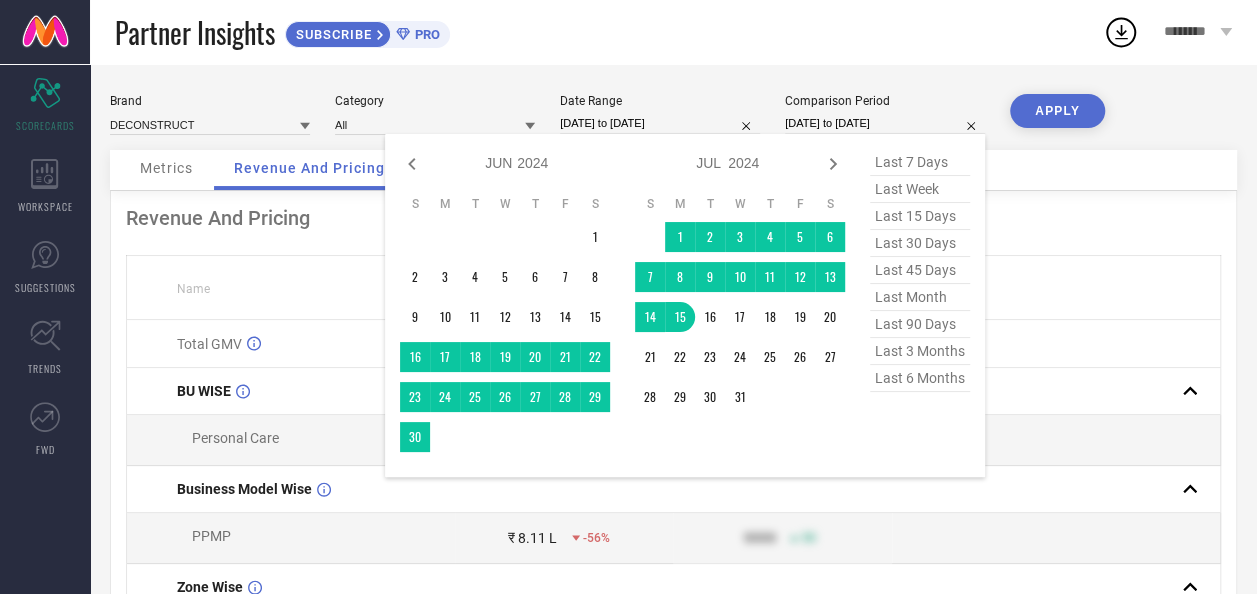 click on "[DATE] to [DATE]" at bounding box center (885, 123) 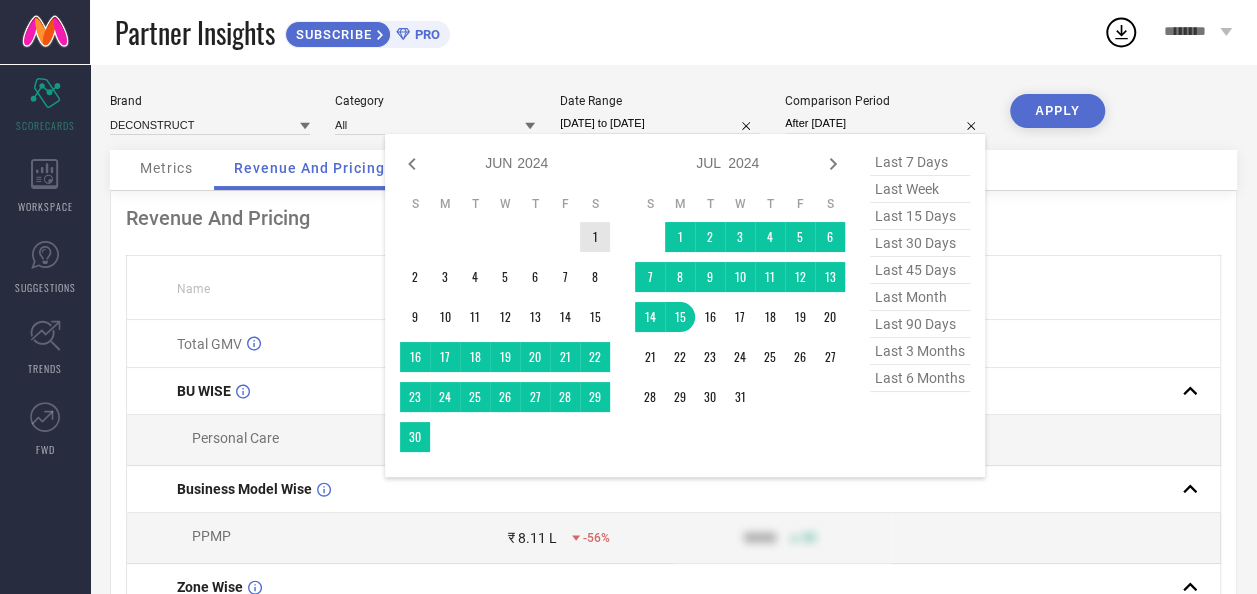 click on "1" at bounding box center [595, 237] 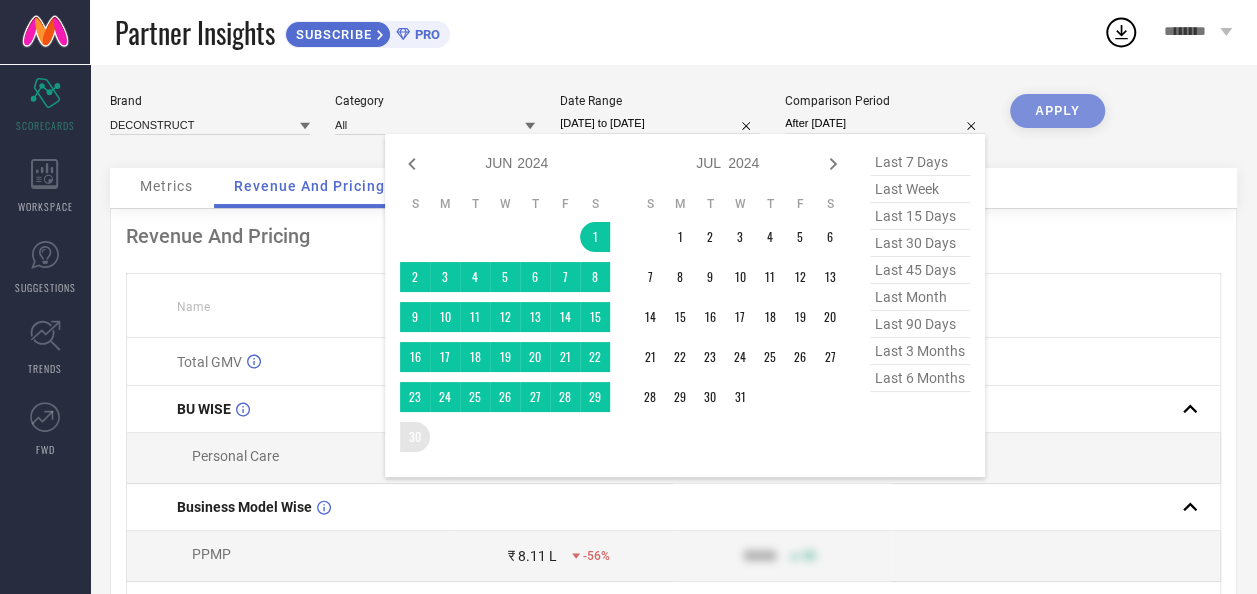type on "[DATE] to [DATE]" 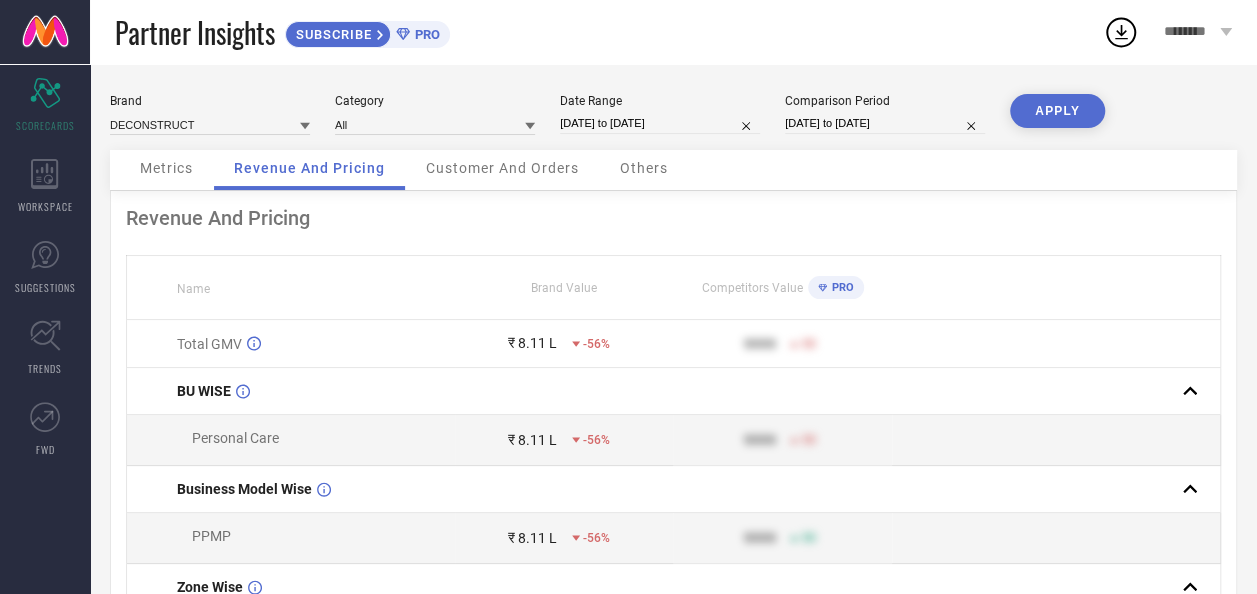 click on "APPLY" at bounding box center (1057, 111) 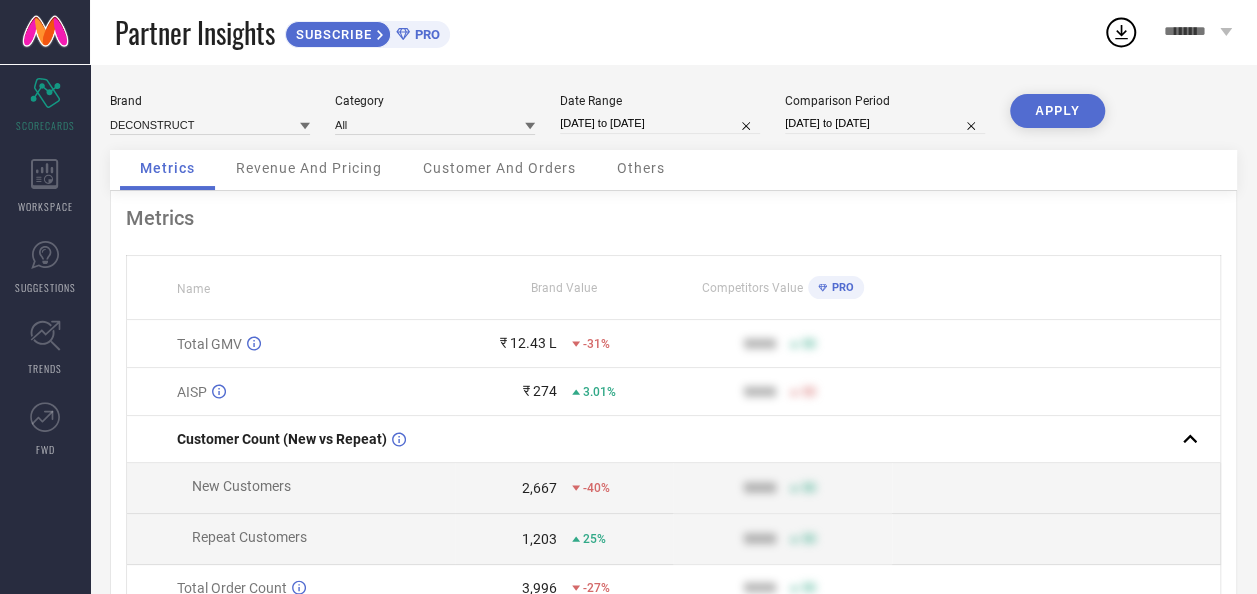 scroll, scrollTop: 23, scrollLeft: 0, axis: vertical 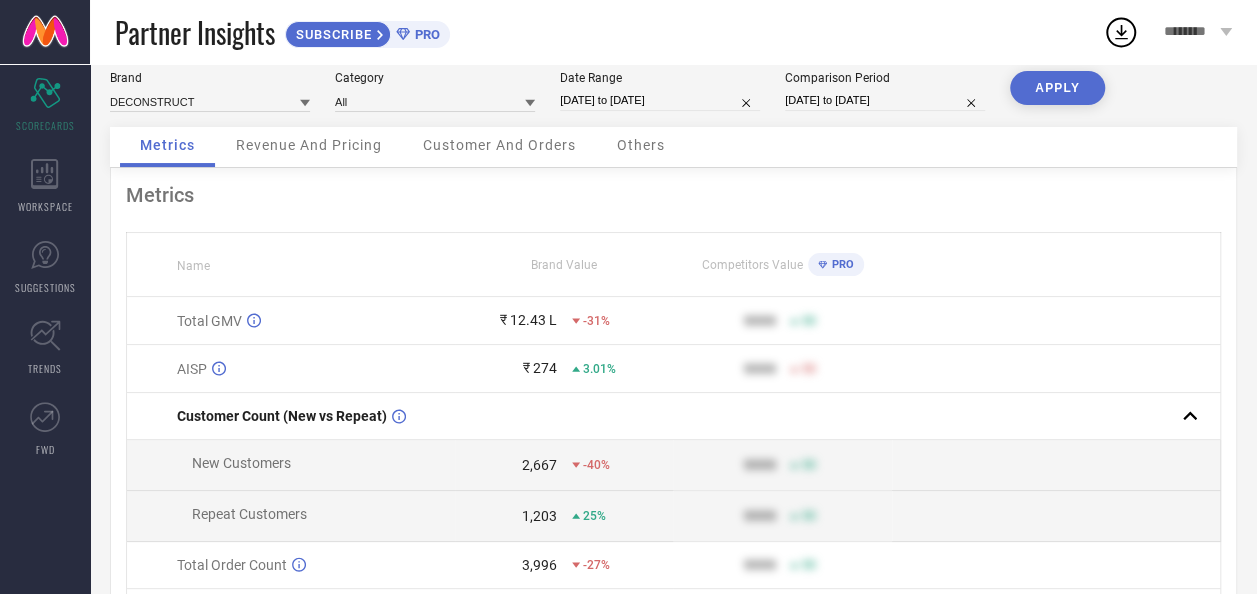 click on "Customer And Orders" at bounding box center [499, 147] 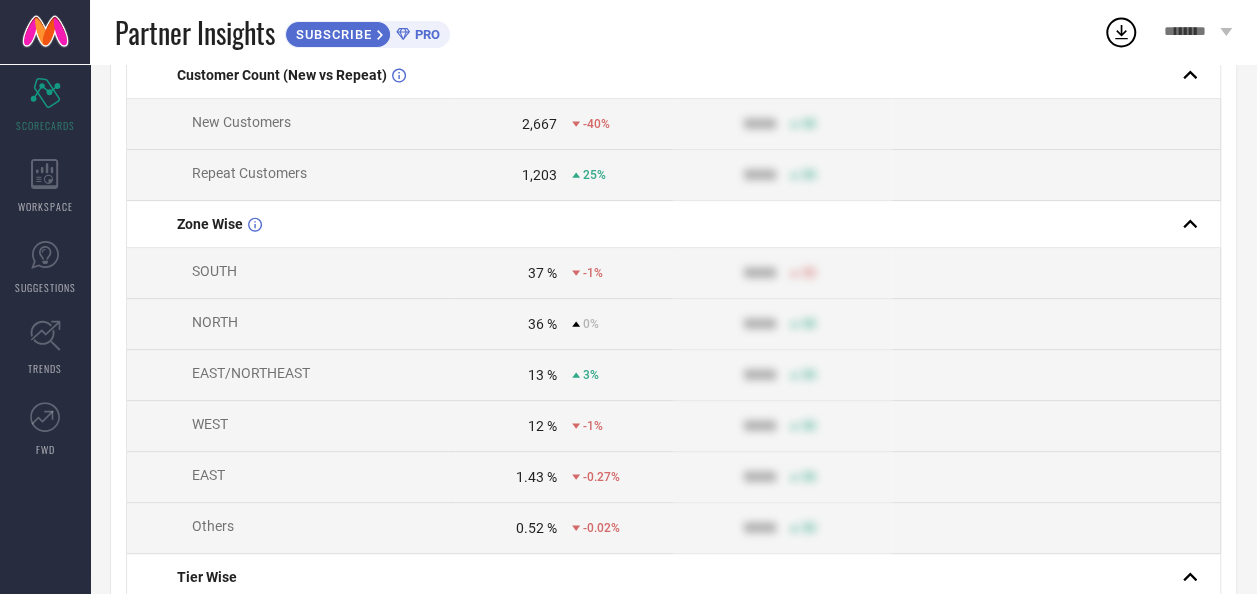 scroll, scrollTop: 536, scrollLeft: 0, axis: vertical 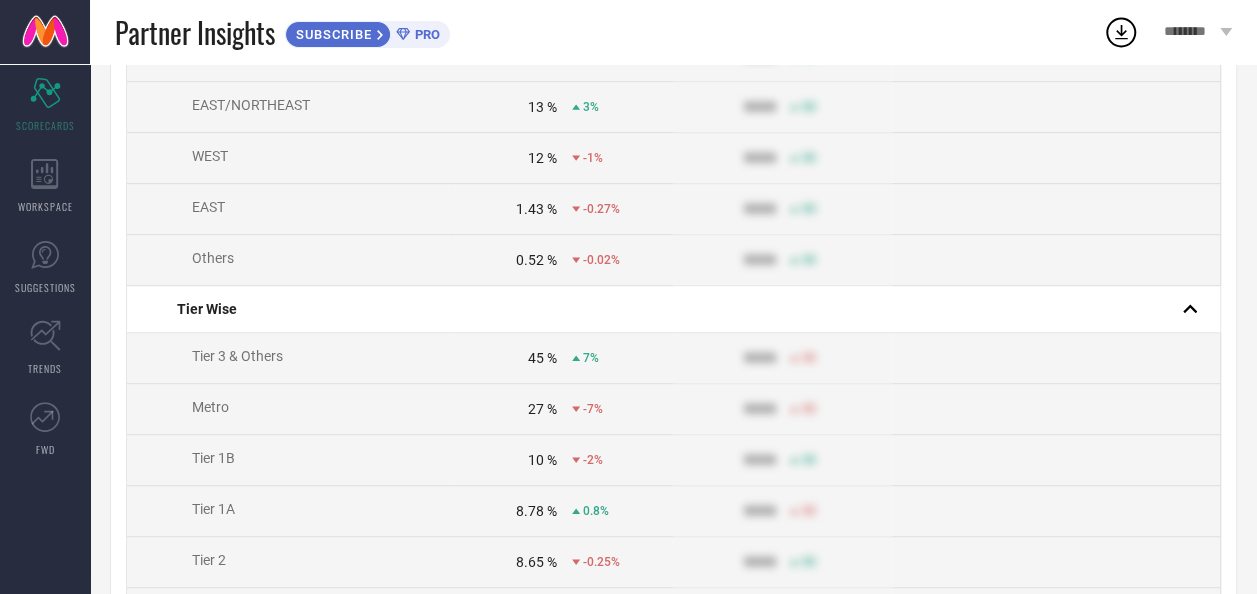 click on "45 %" at bounding box center (542, 358) 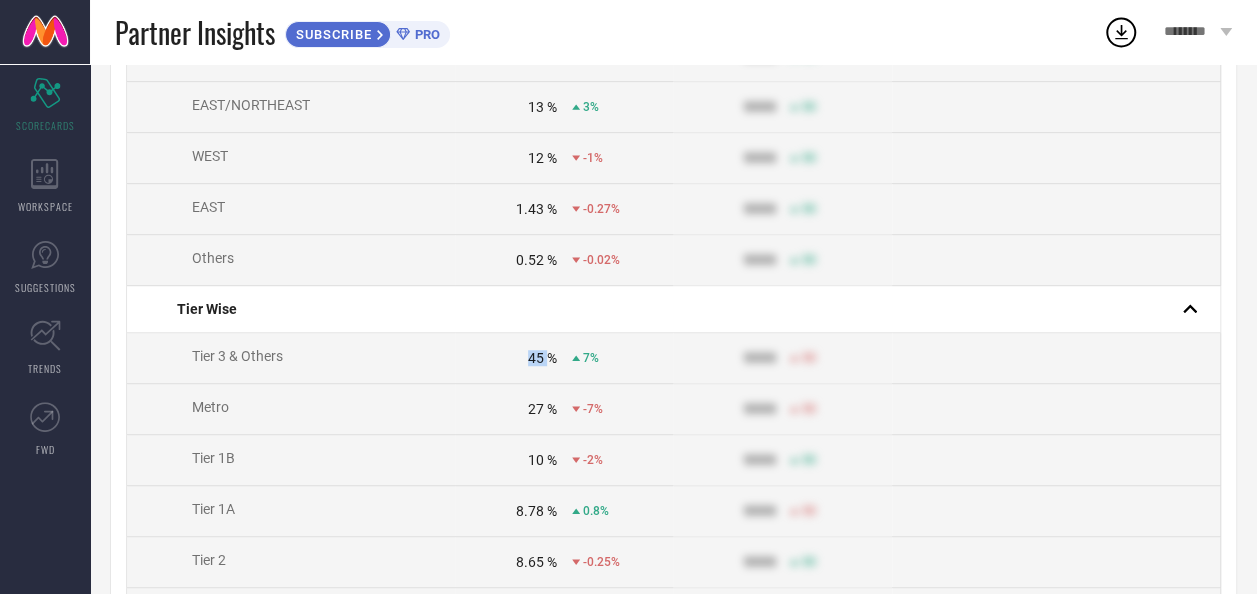 click on "45 %" at bounding box center [542, 358] 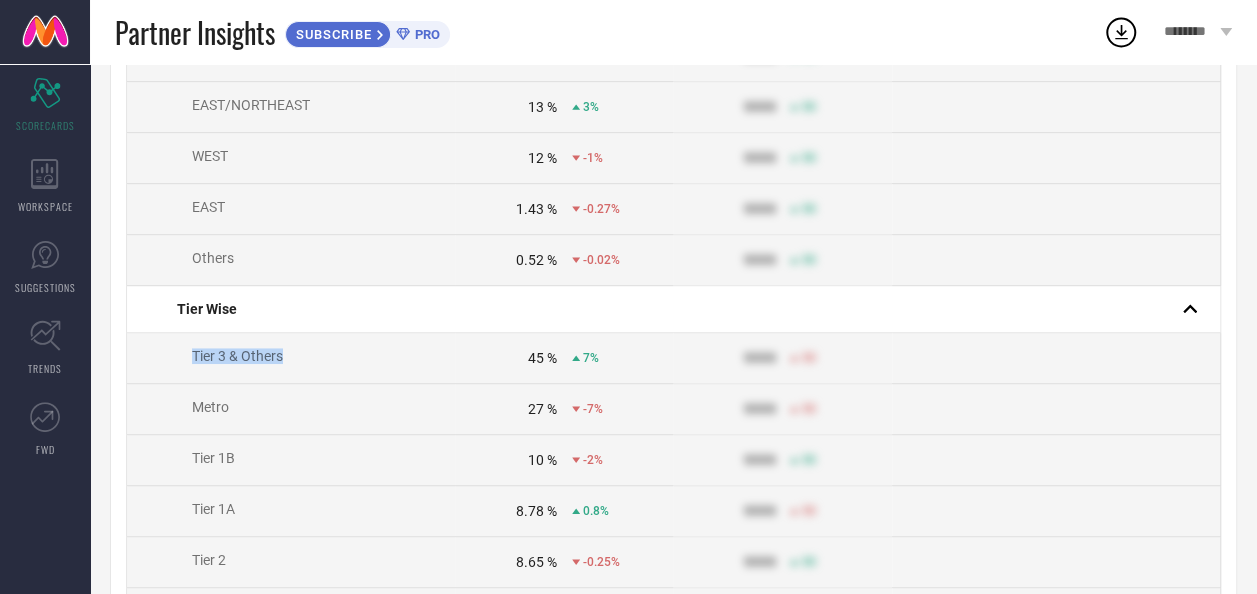drag, startPoint x: 194, startPoint y: 364, endPoint x: 286, endPoint y: 365, distance: 92.00543 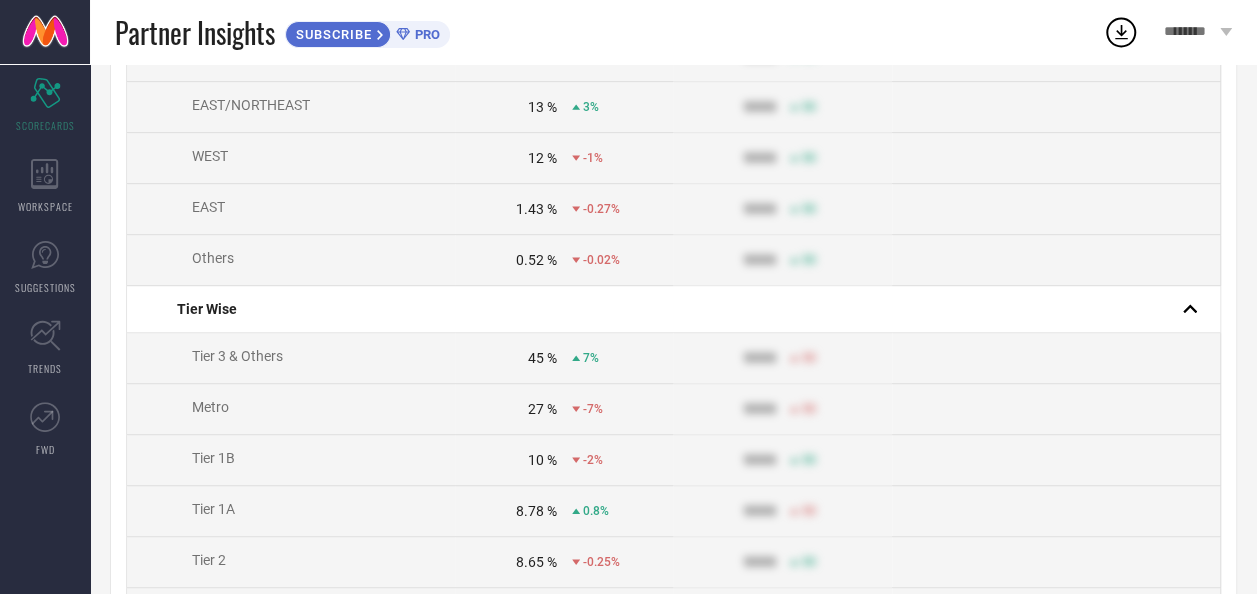 drag, startPoint x: 286, startPoint y: 365, endPoint x: 491, endPoint y: 344, distance: 206.0728 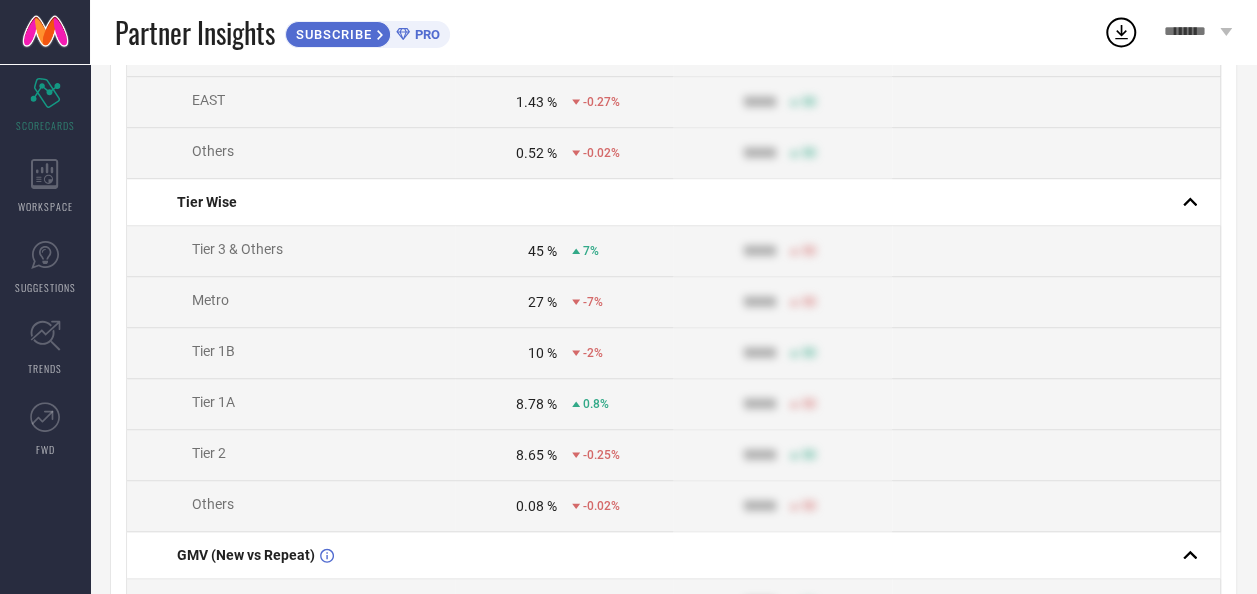 scroll, scrollTop: 644, scrollLeft: 0, axis: vertical 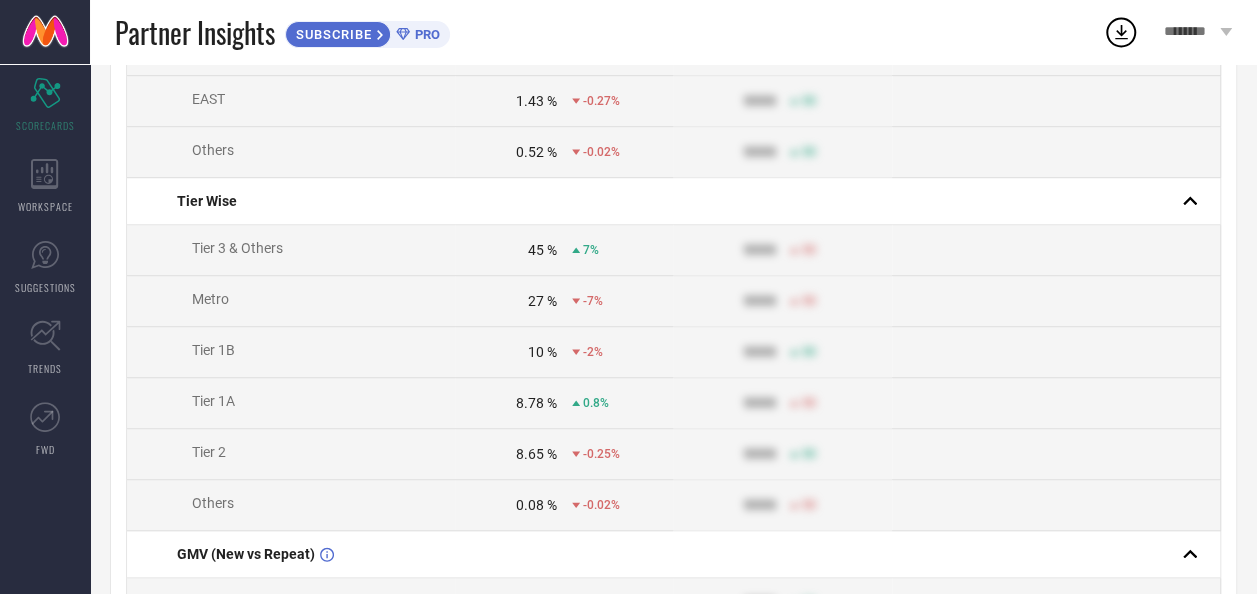 click on "27 %" at bounding box center [542, 301] 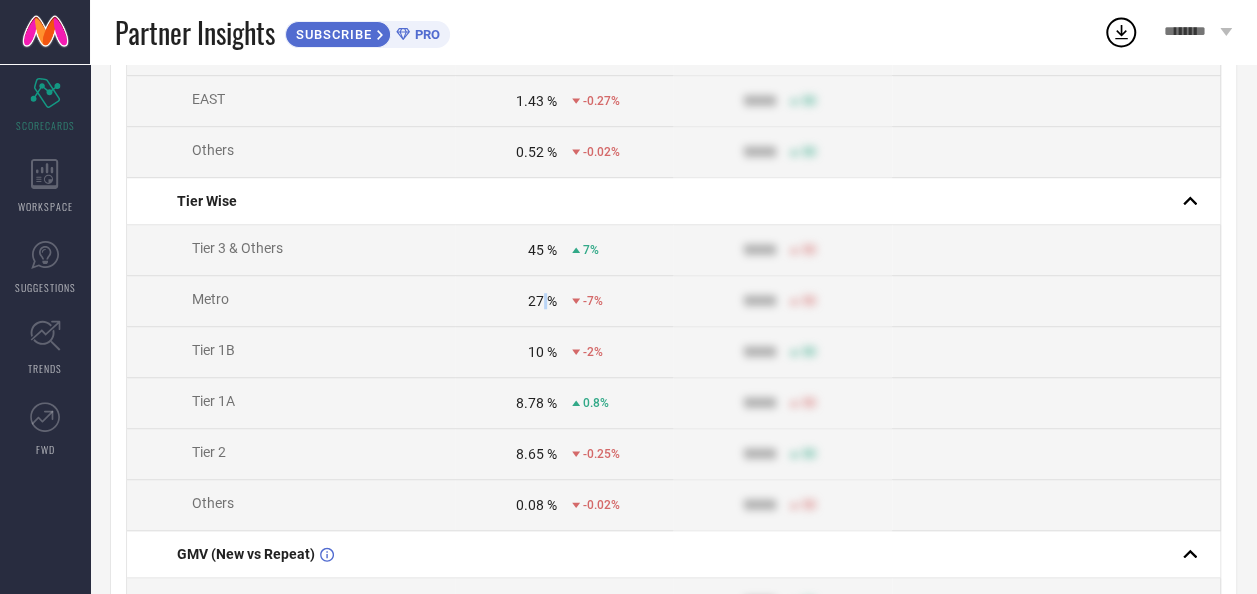 click on "27 %" at bounding box center [542, 301] 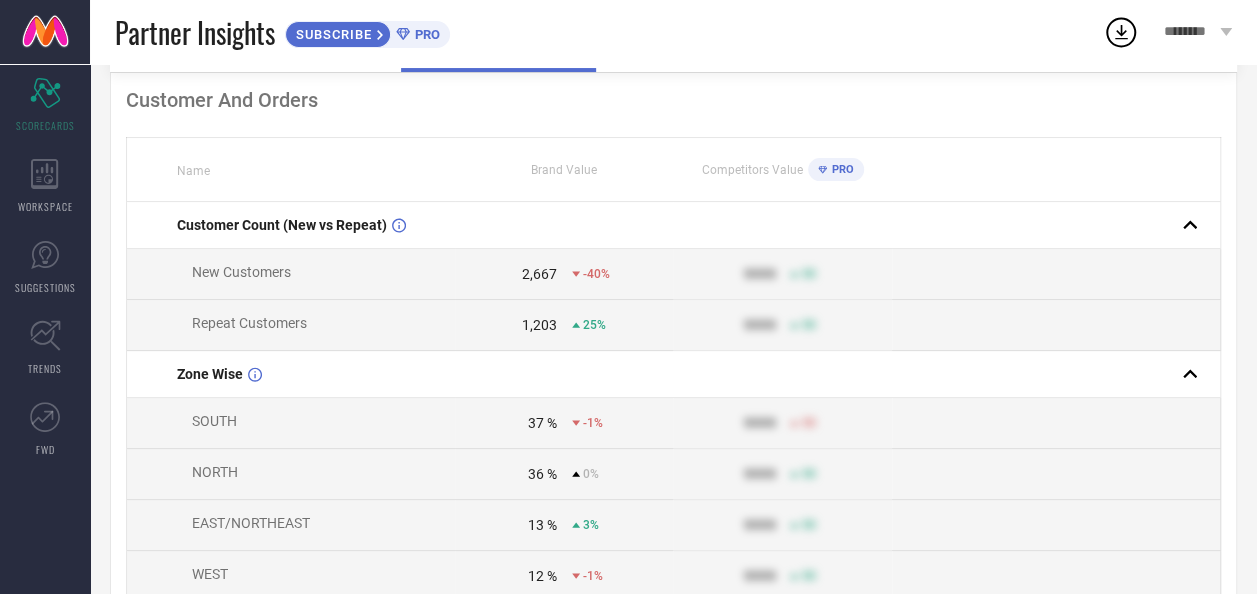 scroll, scrollTop: 86, scrollLeft: 0, axis: vertical 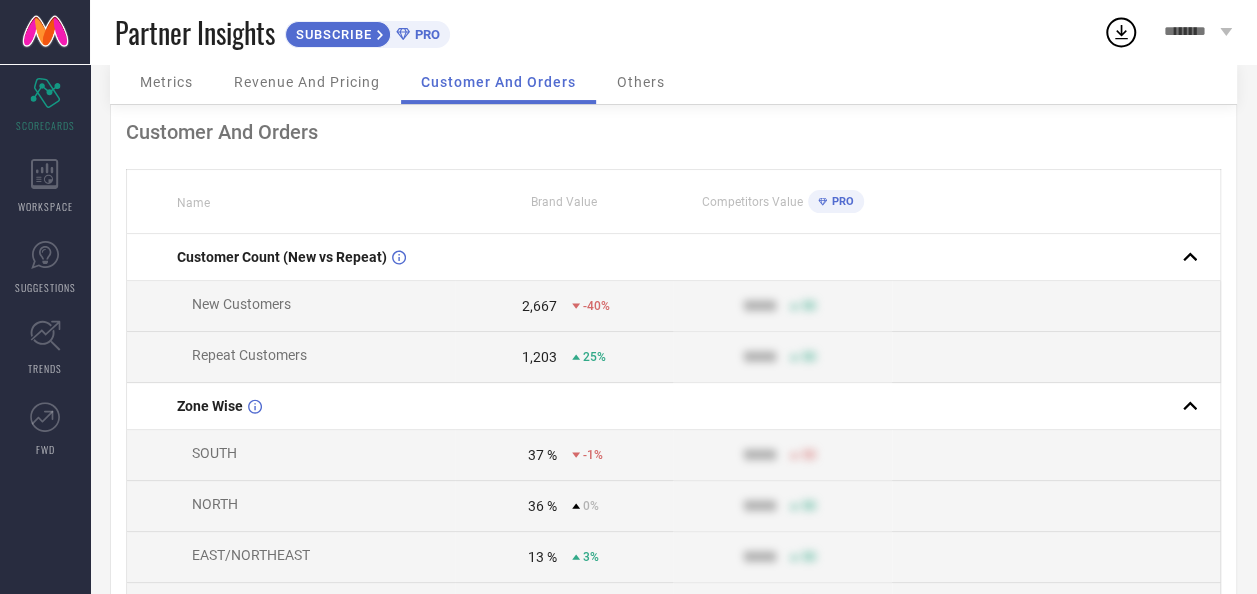 click on "Revenue And Pricing" at bounding box center (307, 82) 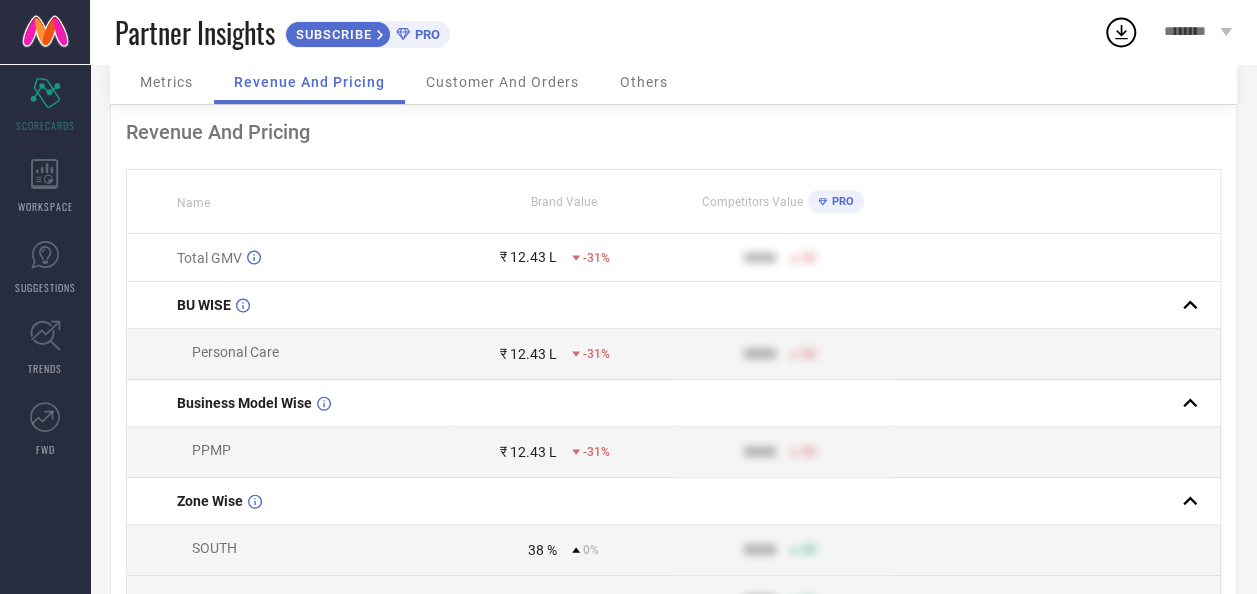 click on "Customer And Orders" at bounding box center [502, 82] 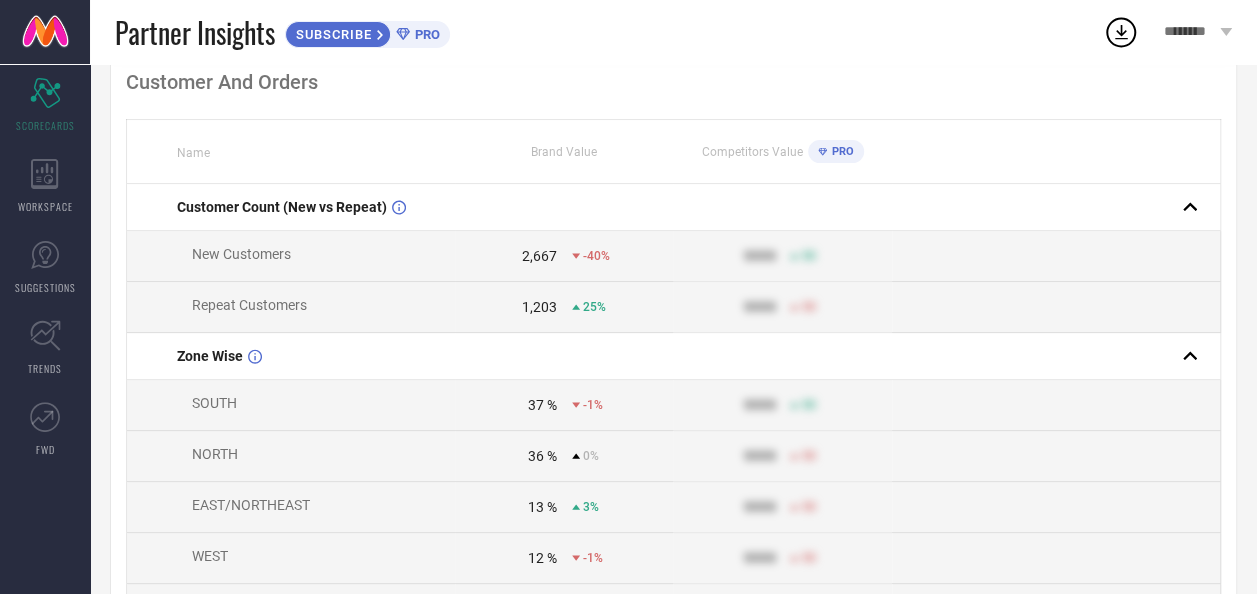 scroll, scrollTop: 135, scrollLeft: 0, axis: vertical 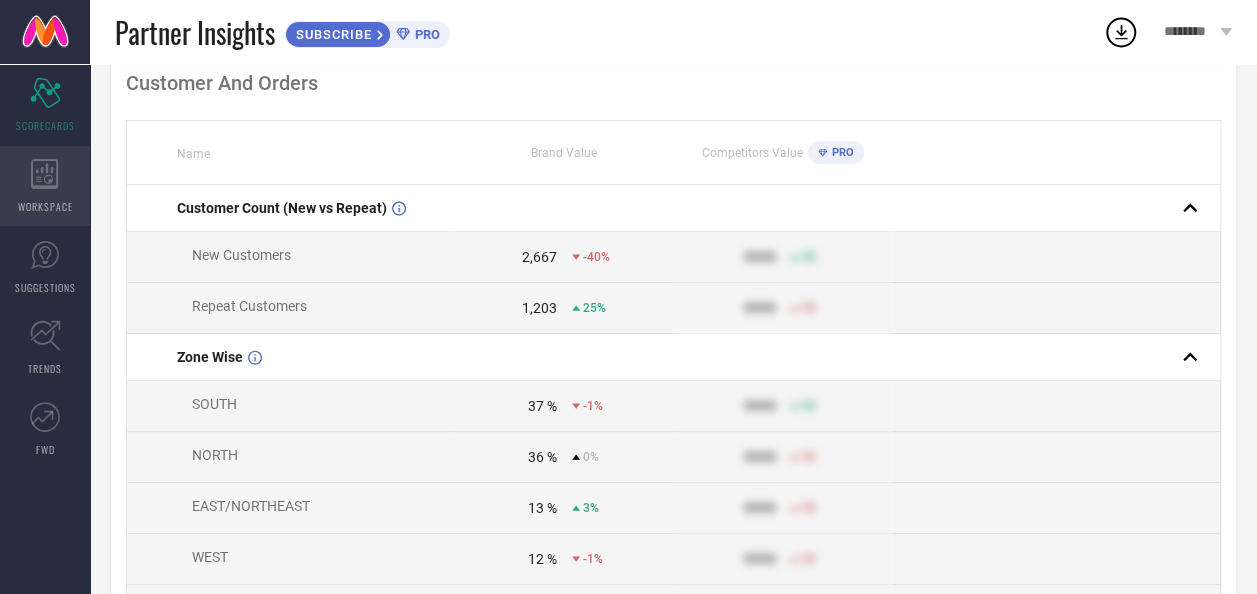 click on "WORKSPACE" at bounding box center (45, 186) 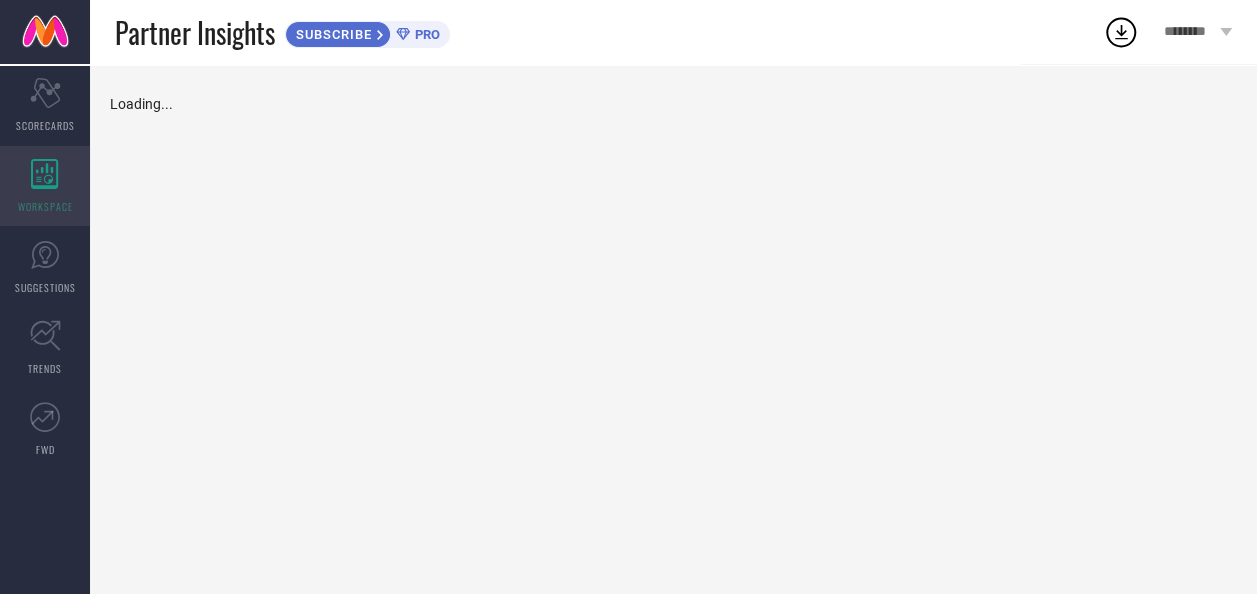scroll, scrollTop: 0, scrollLeft: 0, axis: both 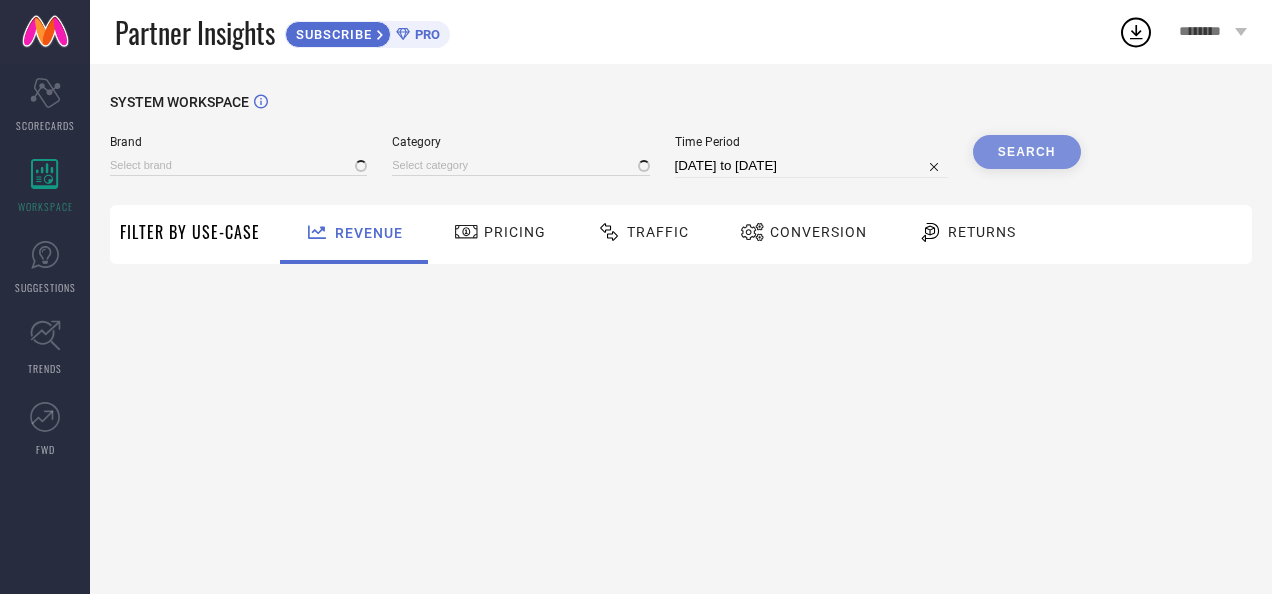 type on "DECONSTRUCT" 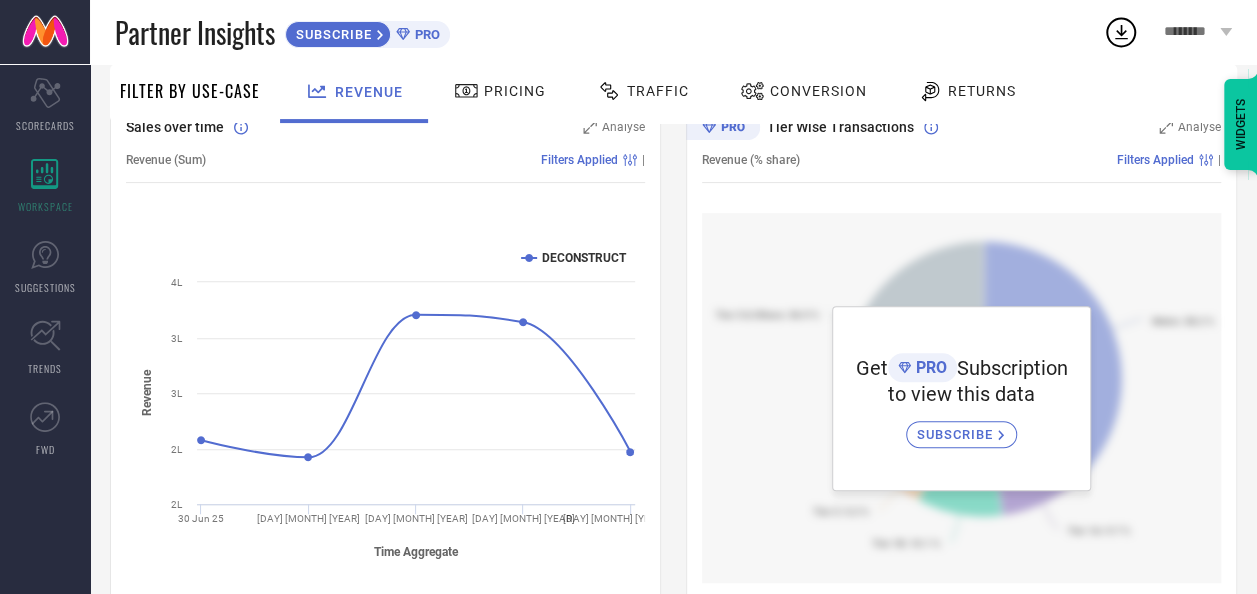 scroll, scrollTop: 0, scrollLeft: 0, axis: both 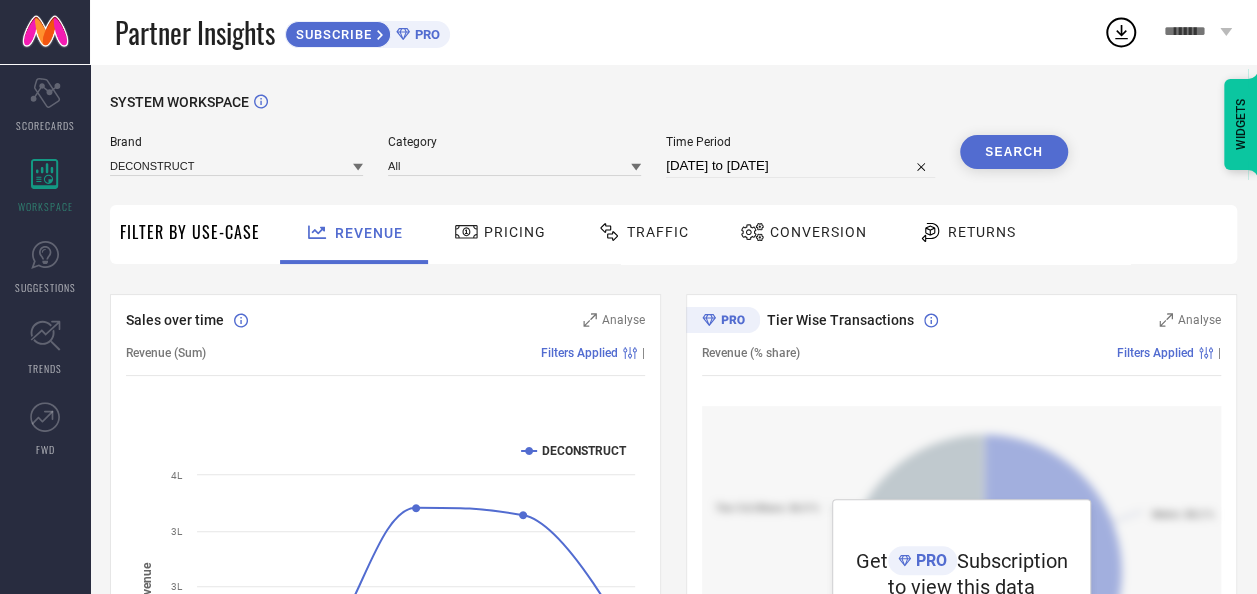click on "Pricing" at bounding box center (515, 232) 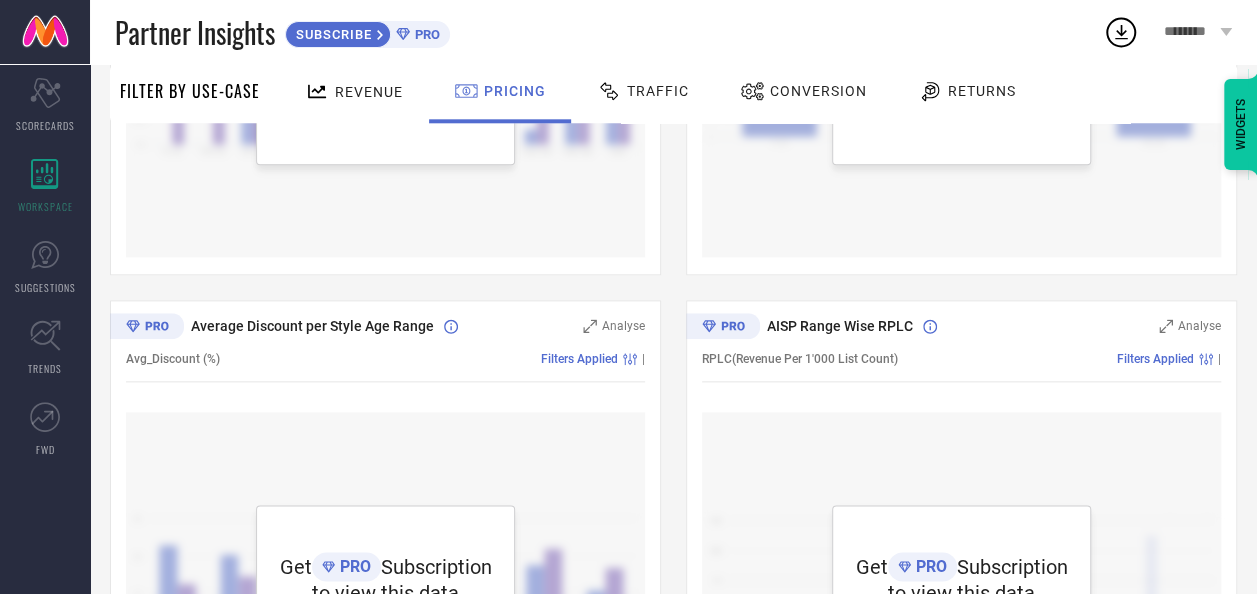scroll, scrollTop: 1280, scrollLeft: 0, axis: vertical 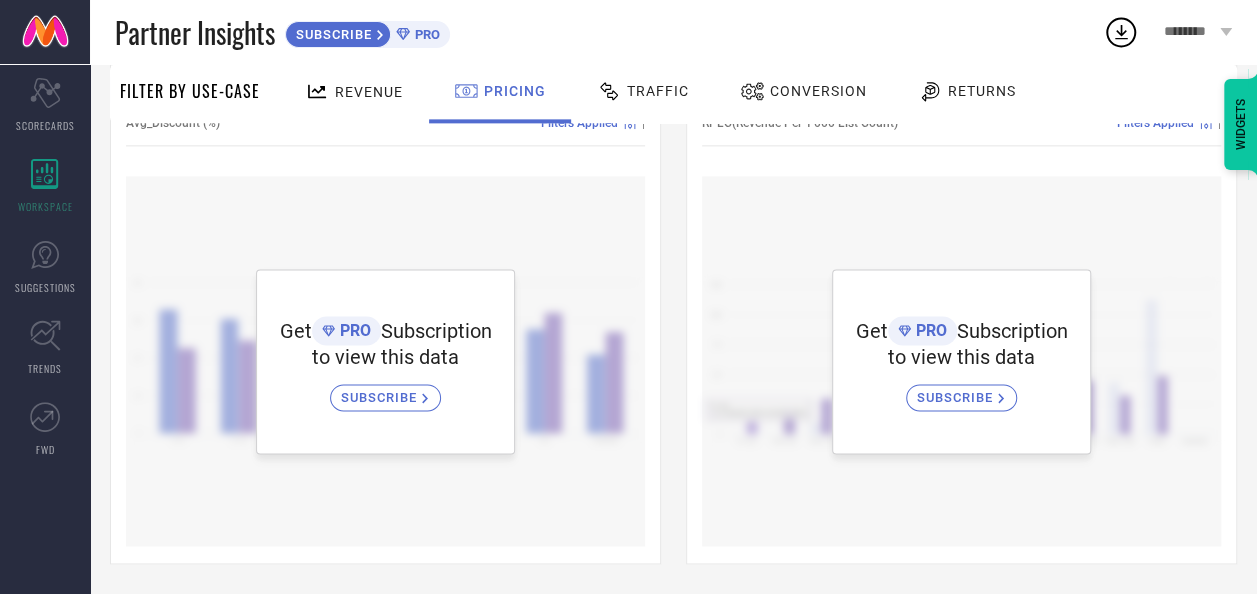click on "PRO" at bounding box center [425, 34] 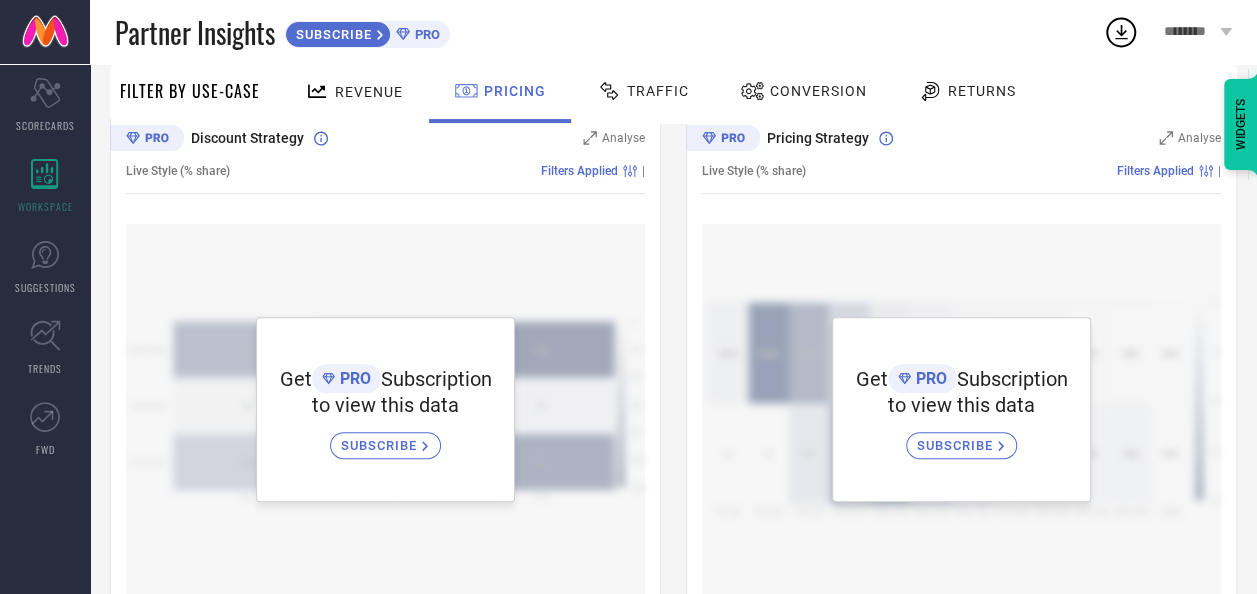 scroll, scrollTop: 0, scrollLeft: 0, axis: both 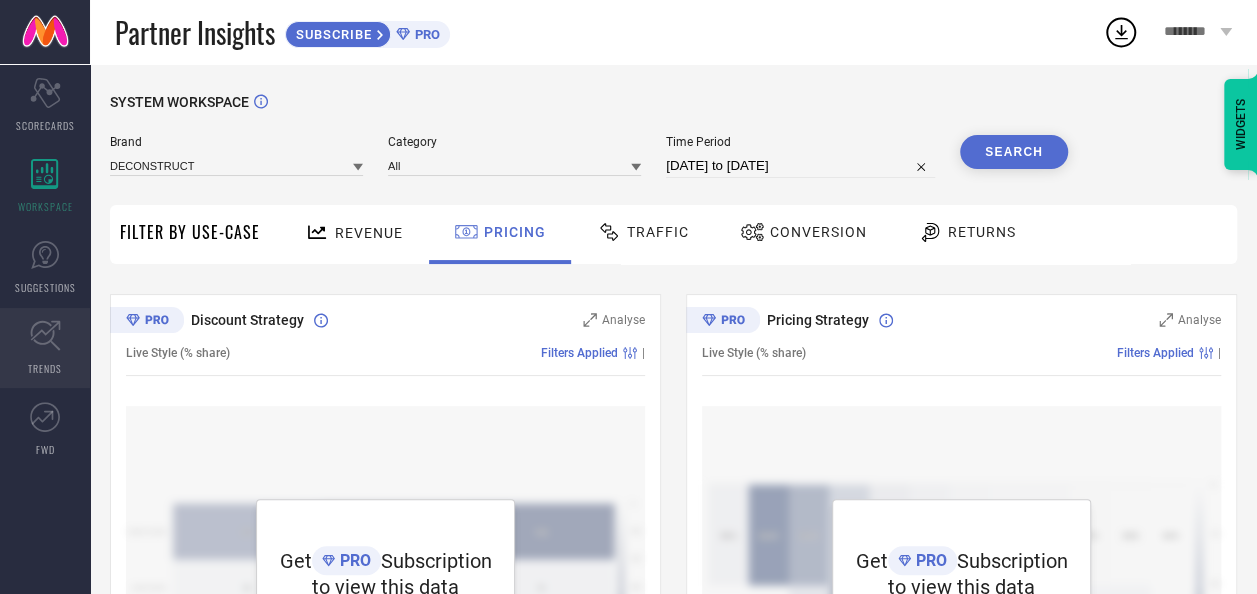 click 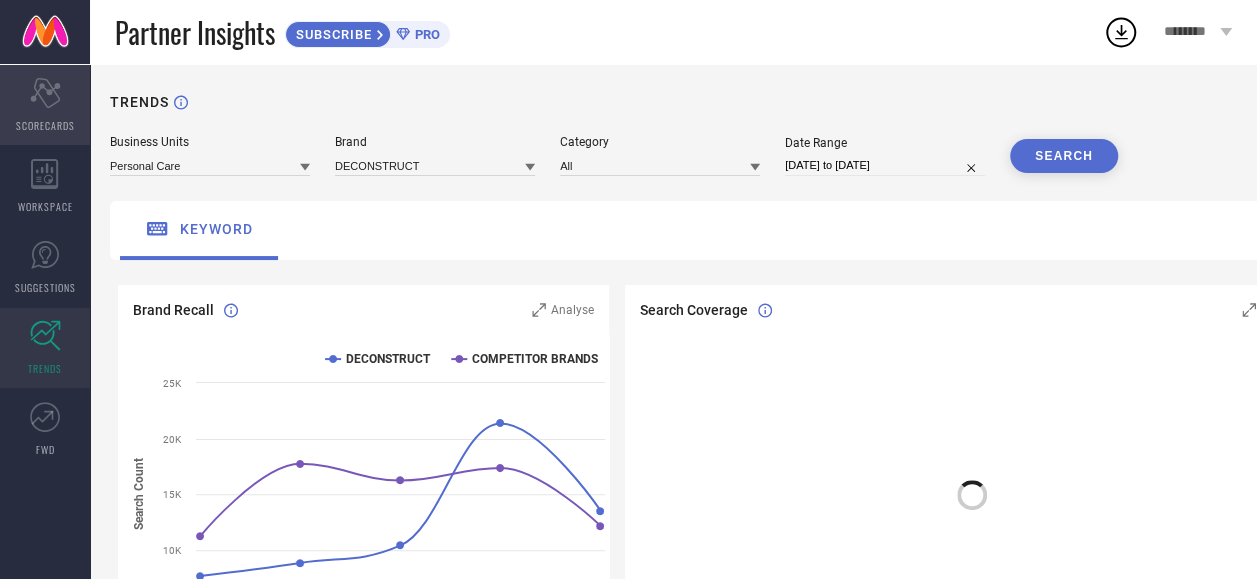 click on "Scorecard" 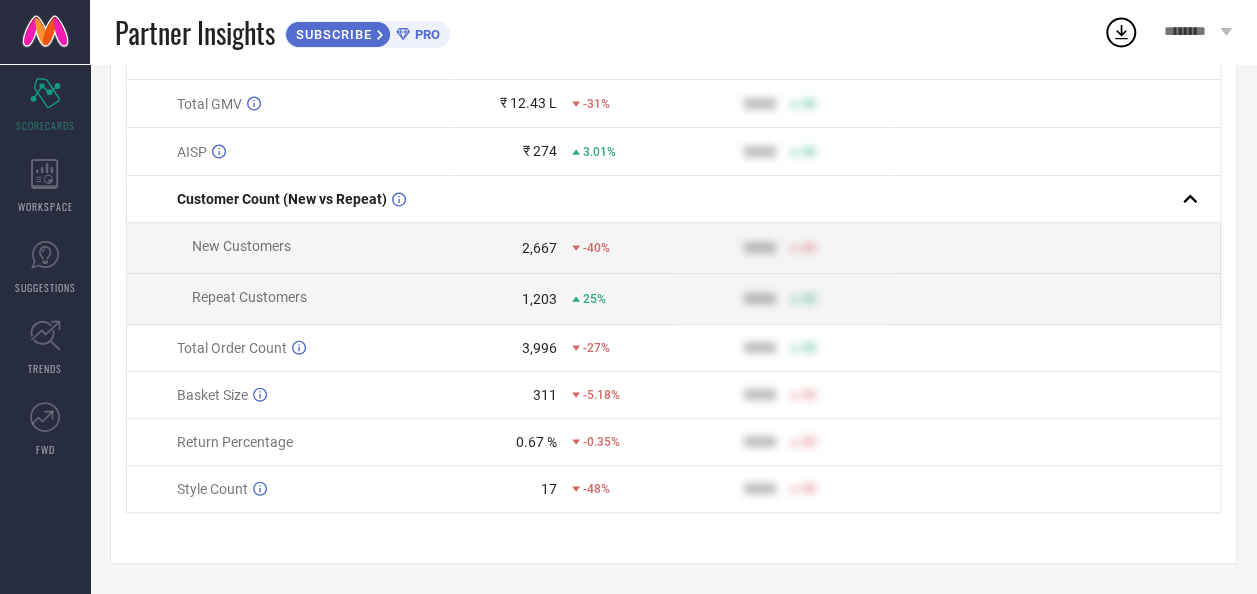 scroll, scrollTop: 0, scrollLeft: 0, axis: both 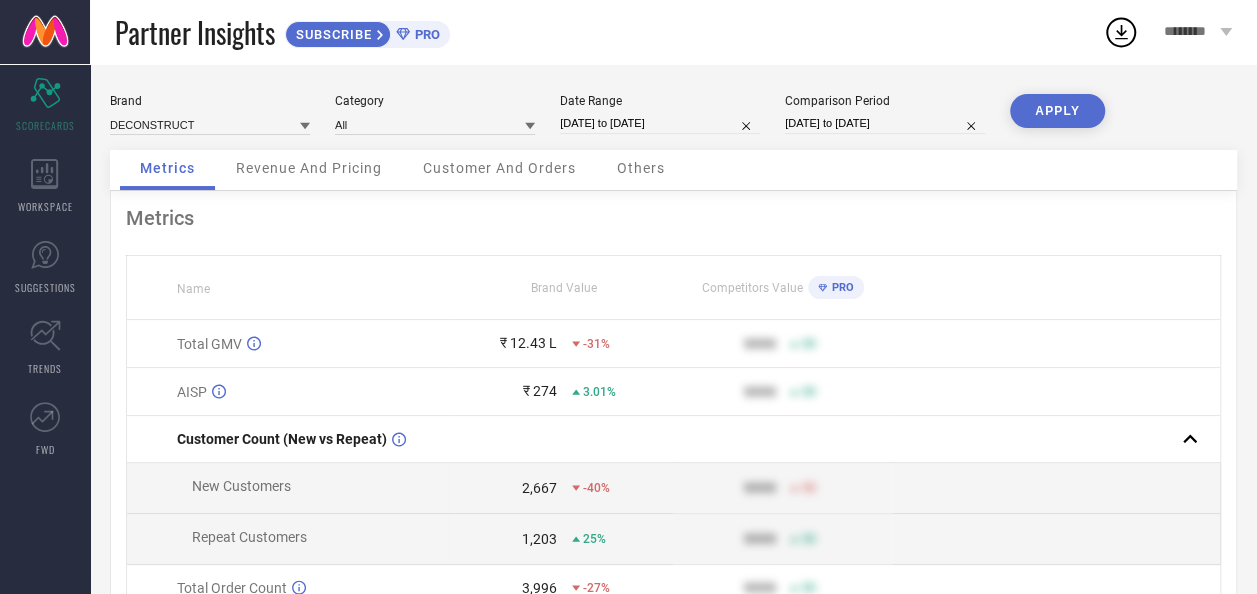 click on "Revenue And Pricing" at bounding box center (309, 168) 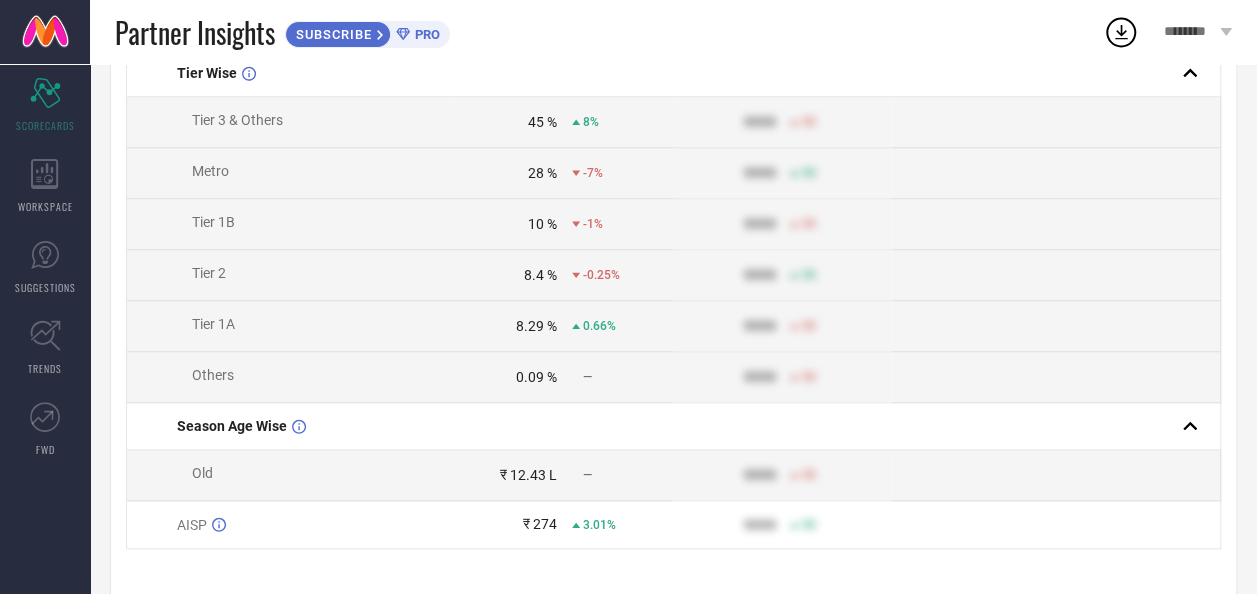 scroll, scrollTop: 910, scrollLeft: 0, axis: vertical 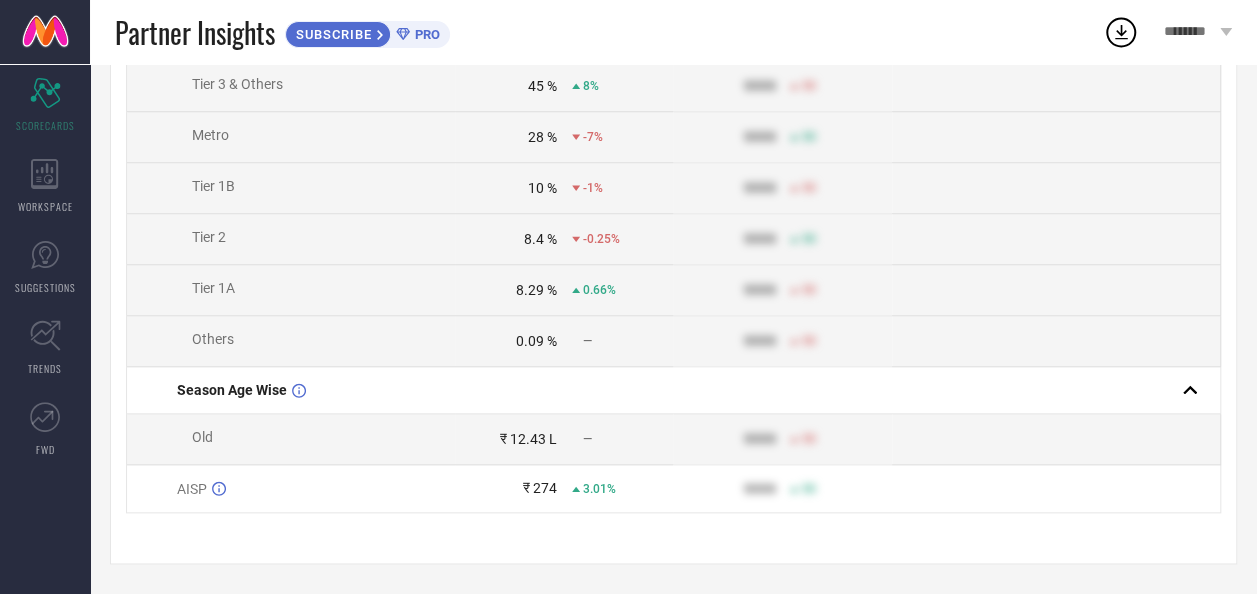 click on "₹ 274" at bounding box center [540, 488] 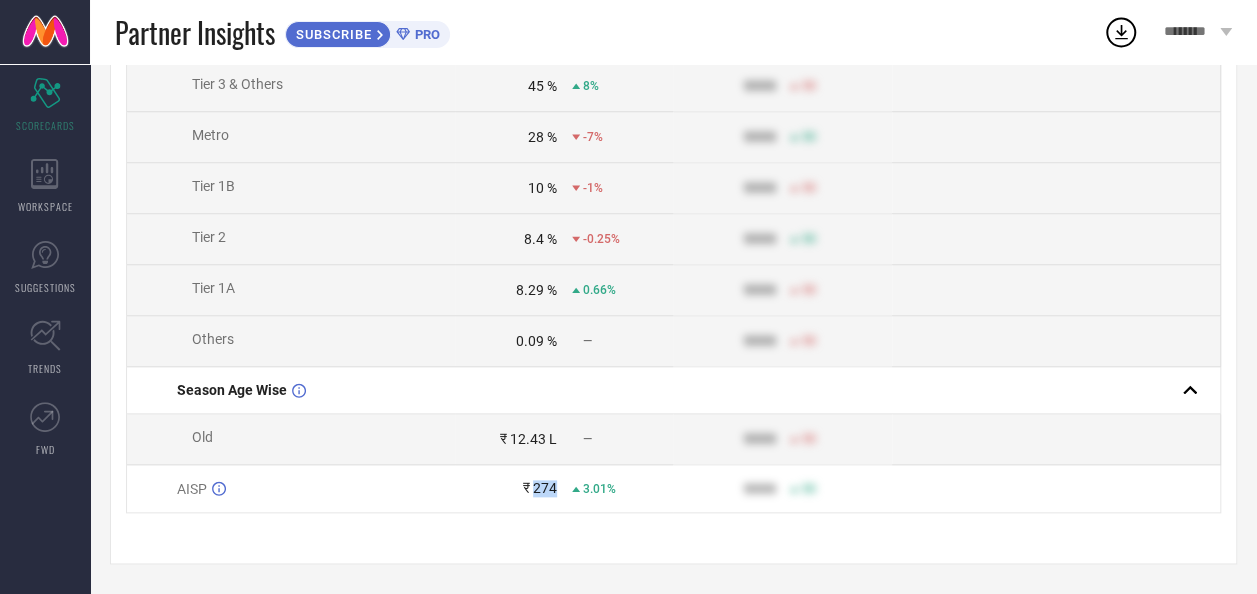 click on "₹ 274" at bounding box center [540, 488] 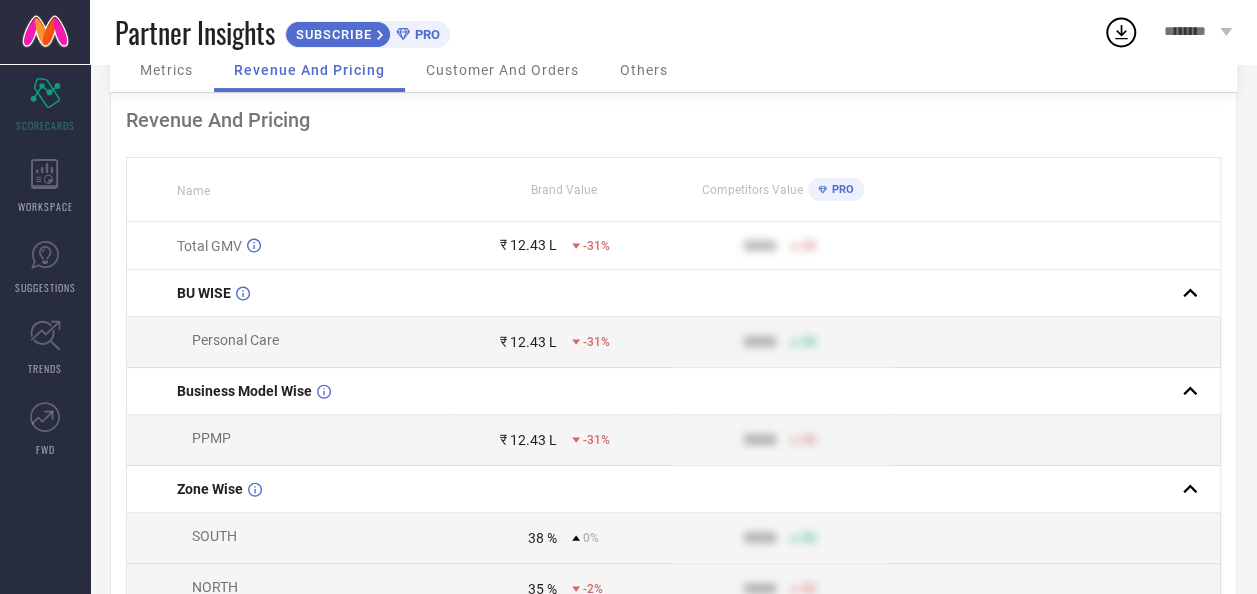 scroll, scrollTop: 77, scrollLeft: 0, axis: vertical 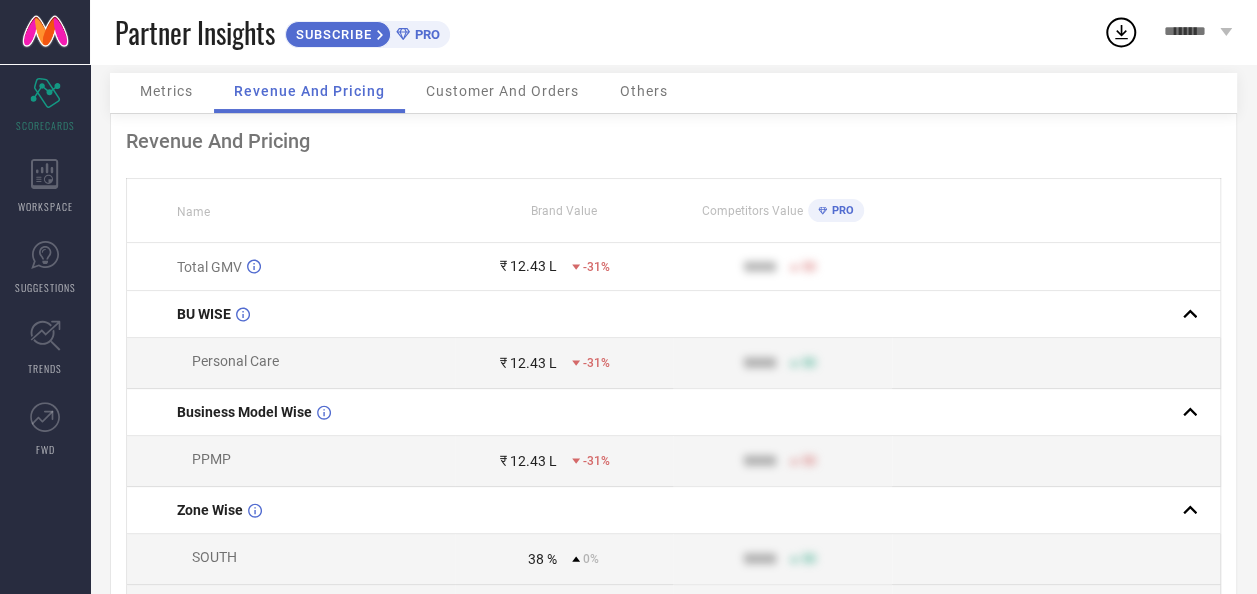 click on "Customer And Orders" at bounding box center [502, 91] 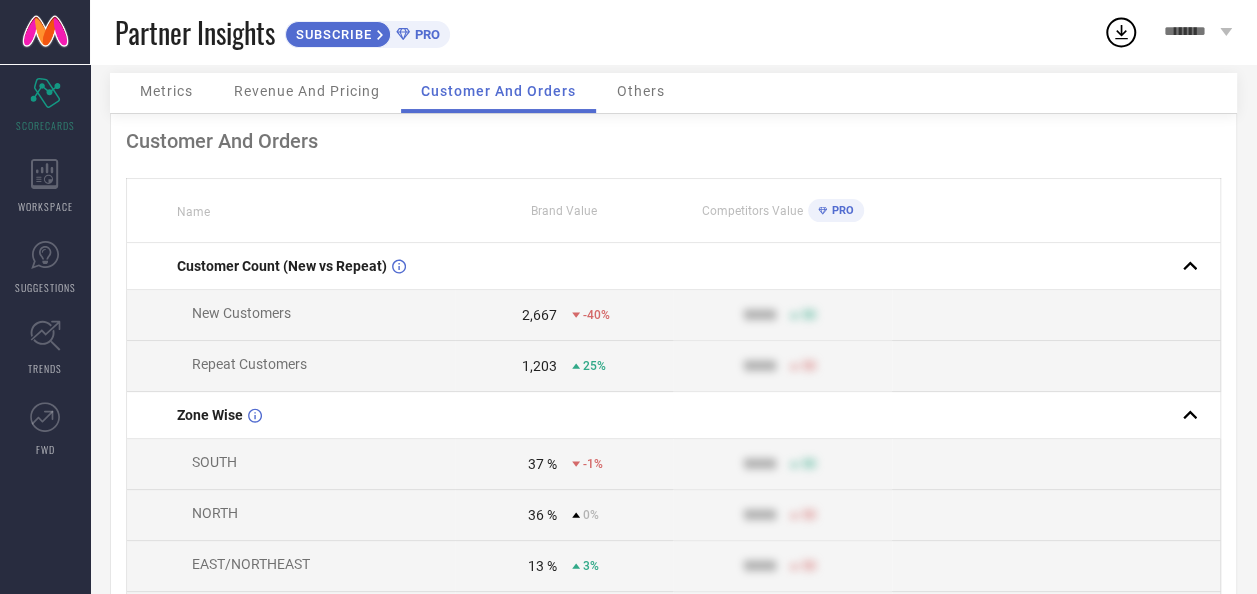 click on "Revenue And Pricing" at bounding box center [307, 93] 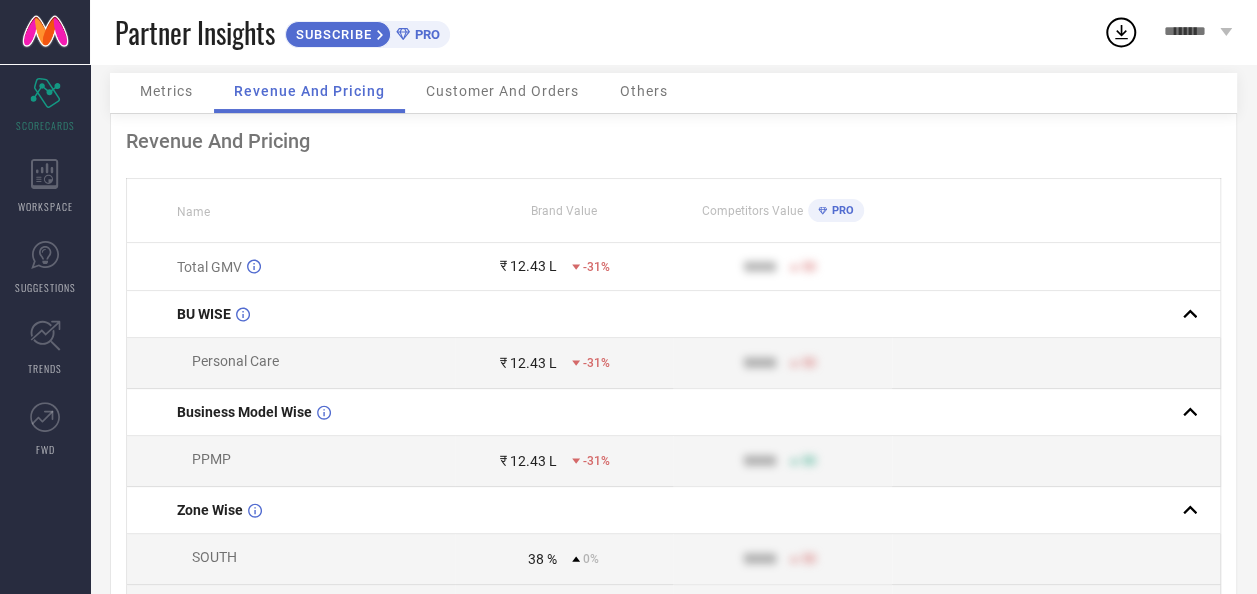click on "Others" at bounding box center (644, 93) 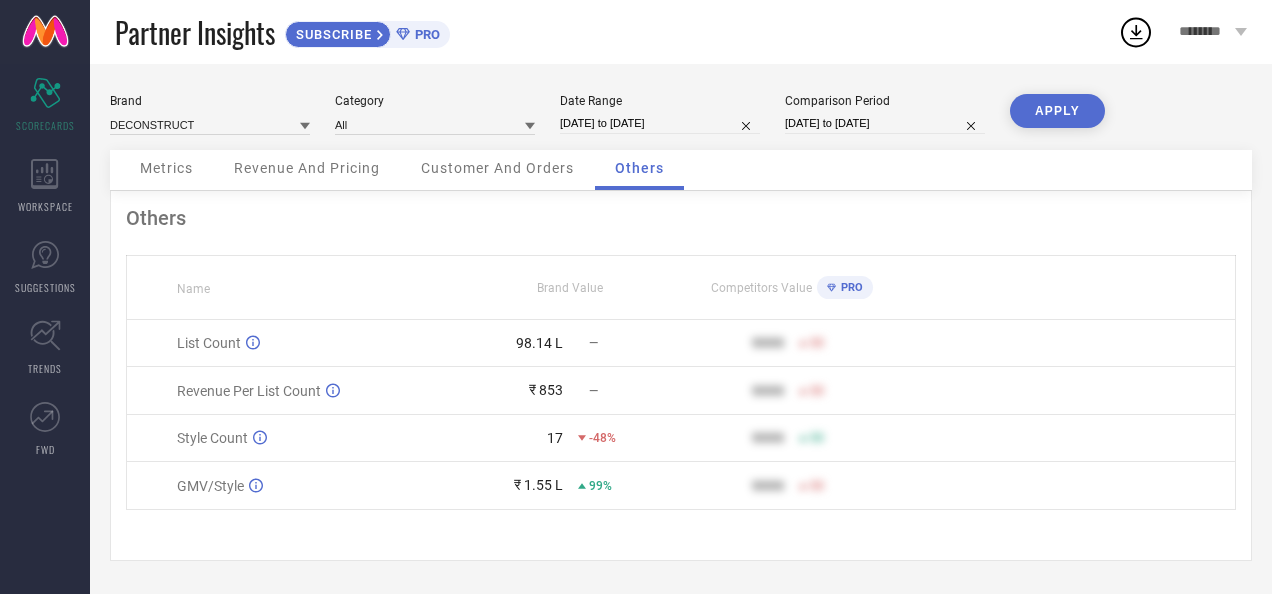 click on "Metrics" at bounding box center [166, 168] 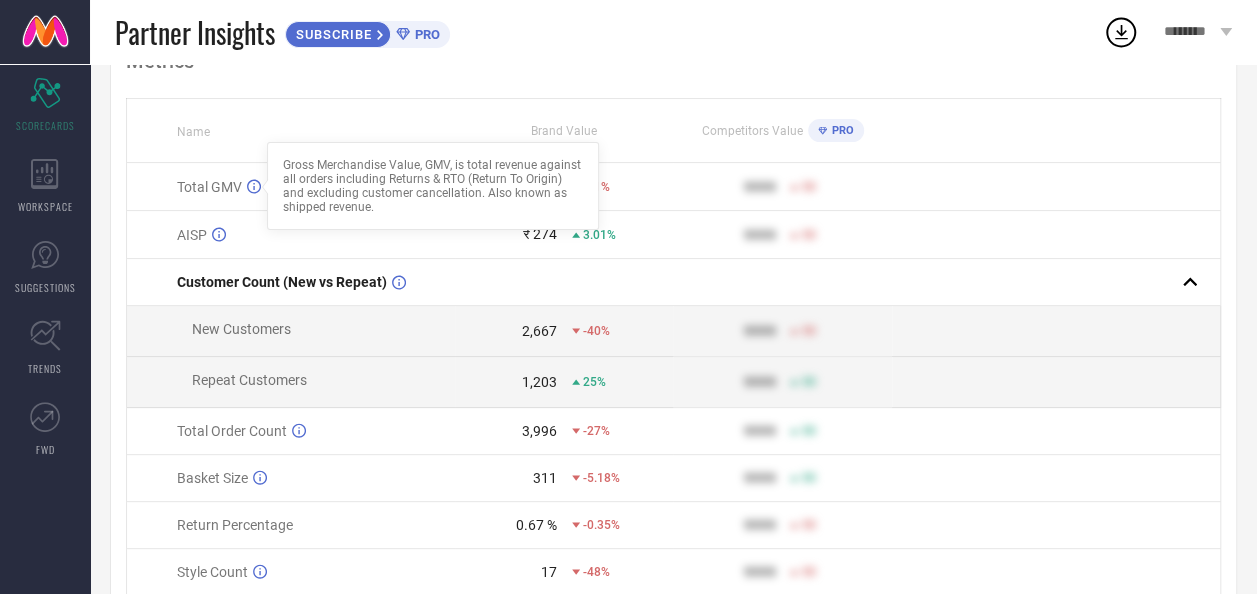 scroll, scrollTop: 158, scrollLeft: 0, axis: vertical 